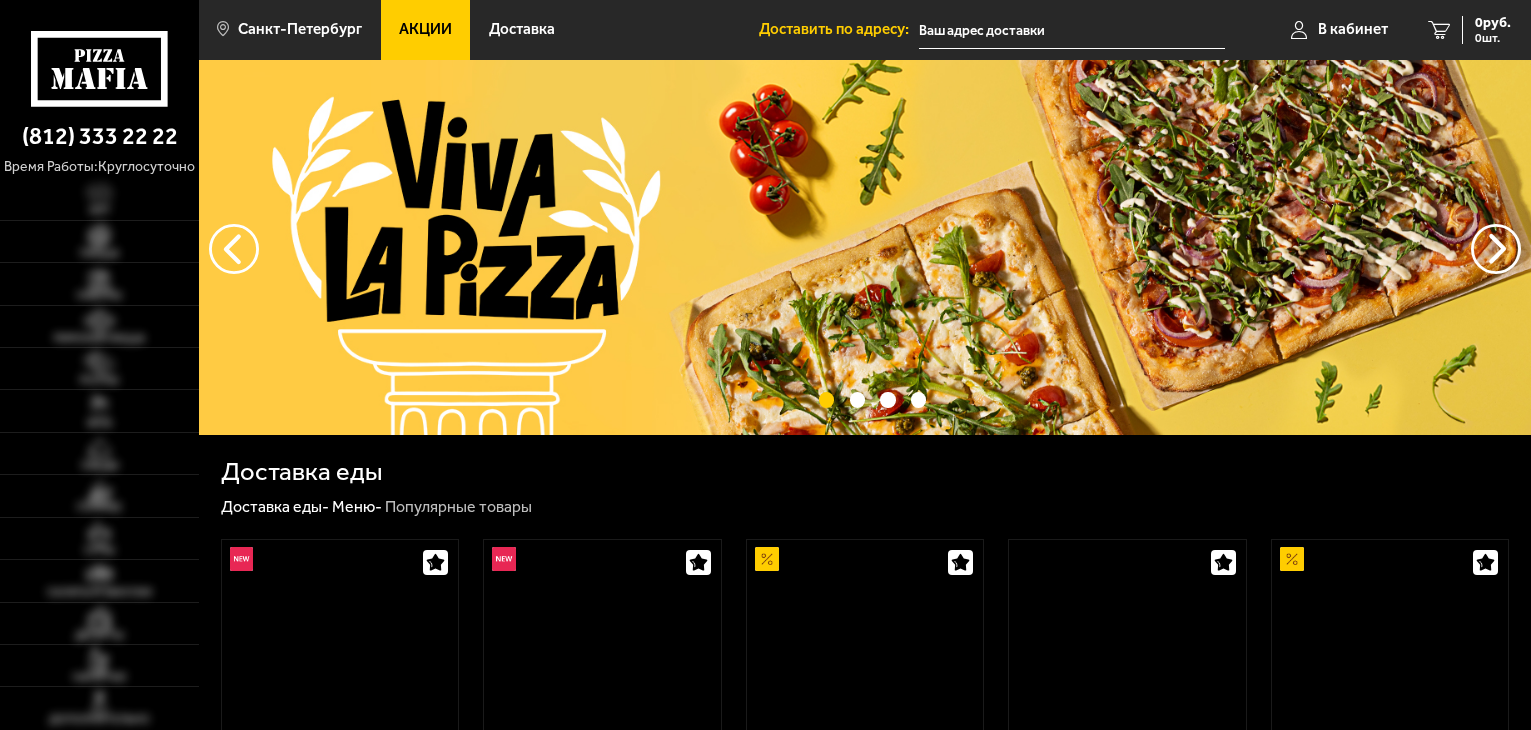 scroll, scrollTop: 0, scrollLeft: 0, axis: both 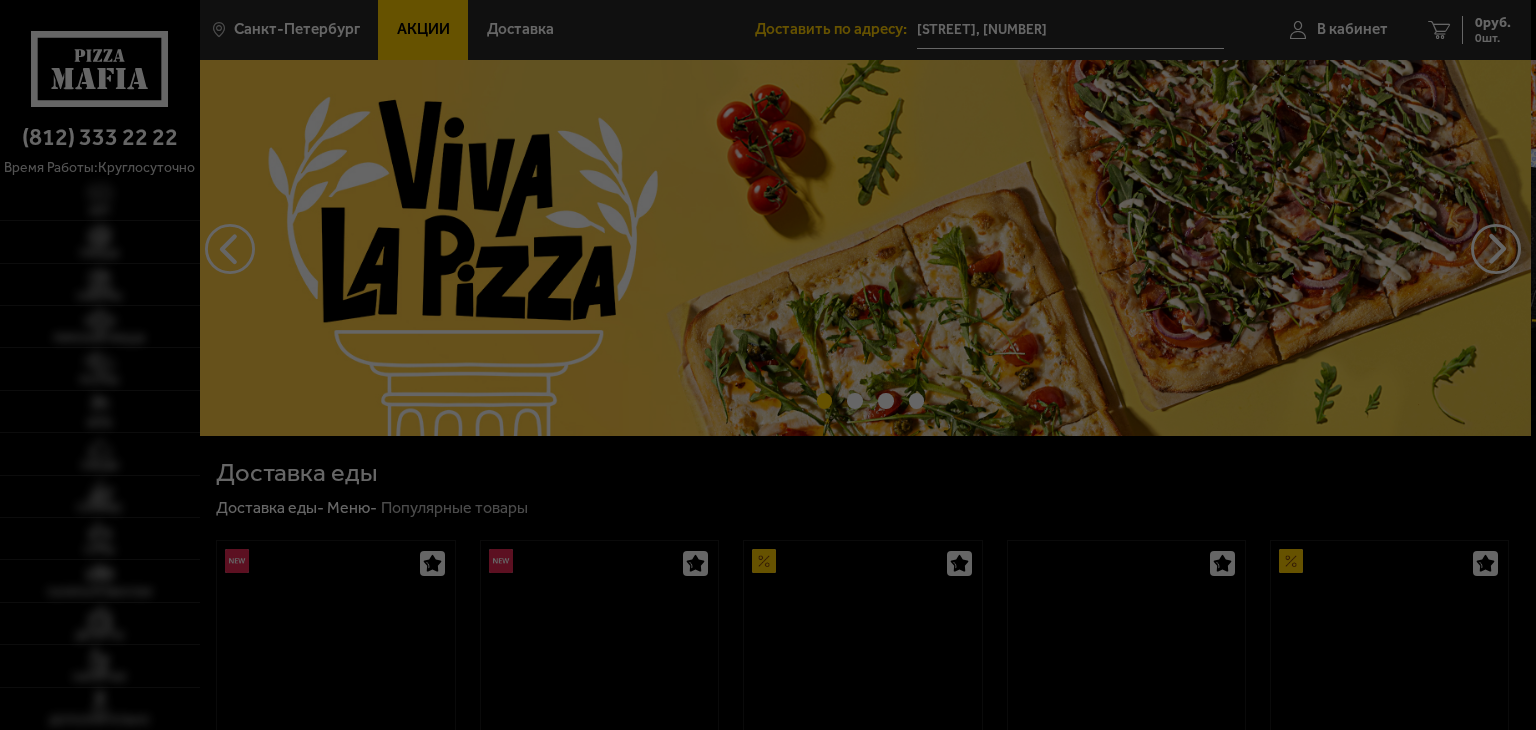 click at bounding box center (768, 365) 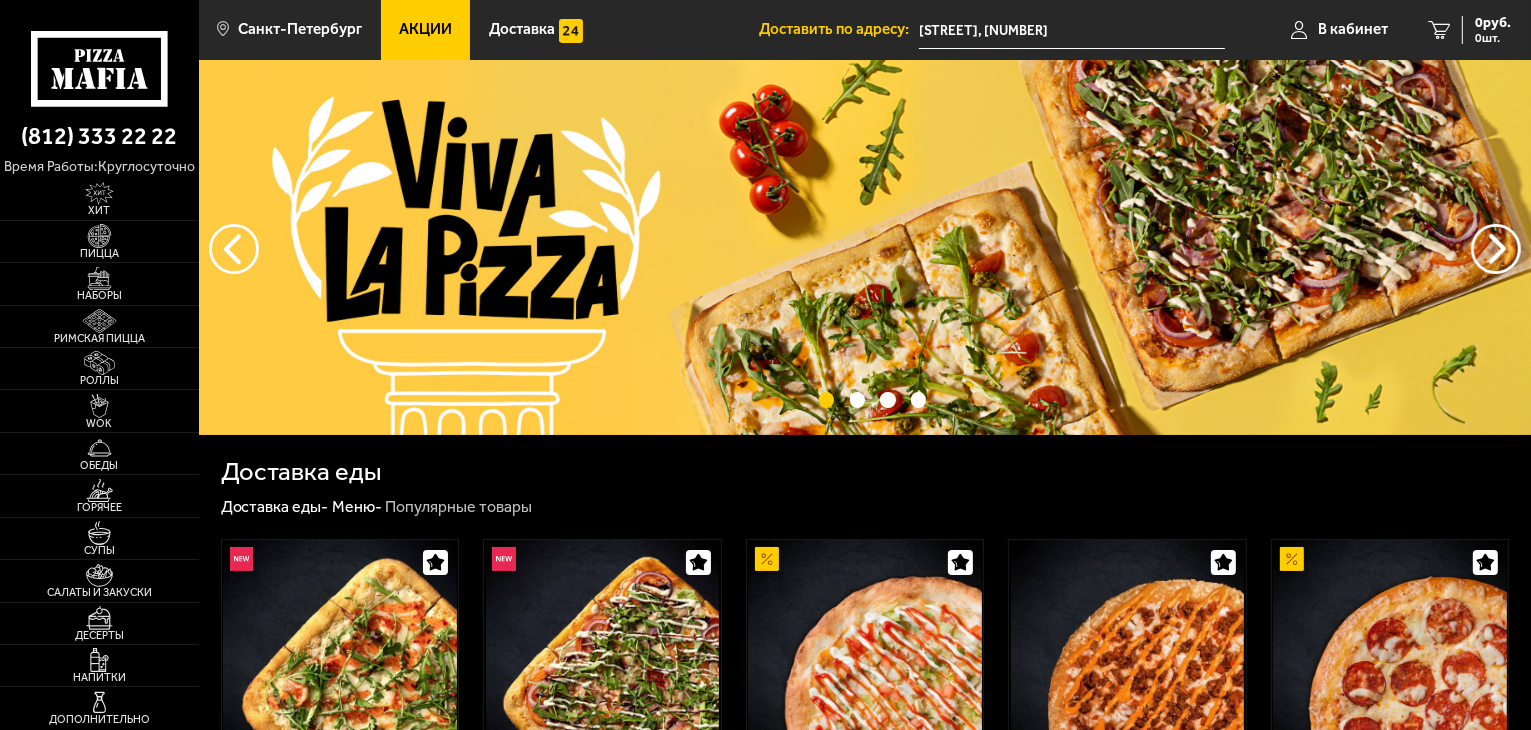 click at bounding box center [1496, 249] 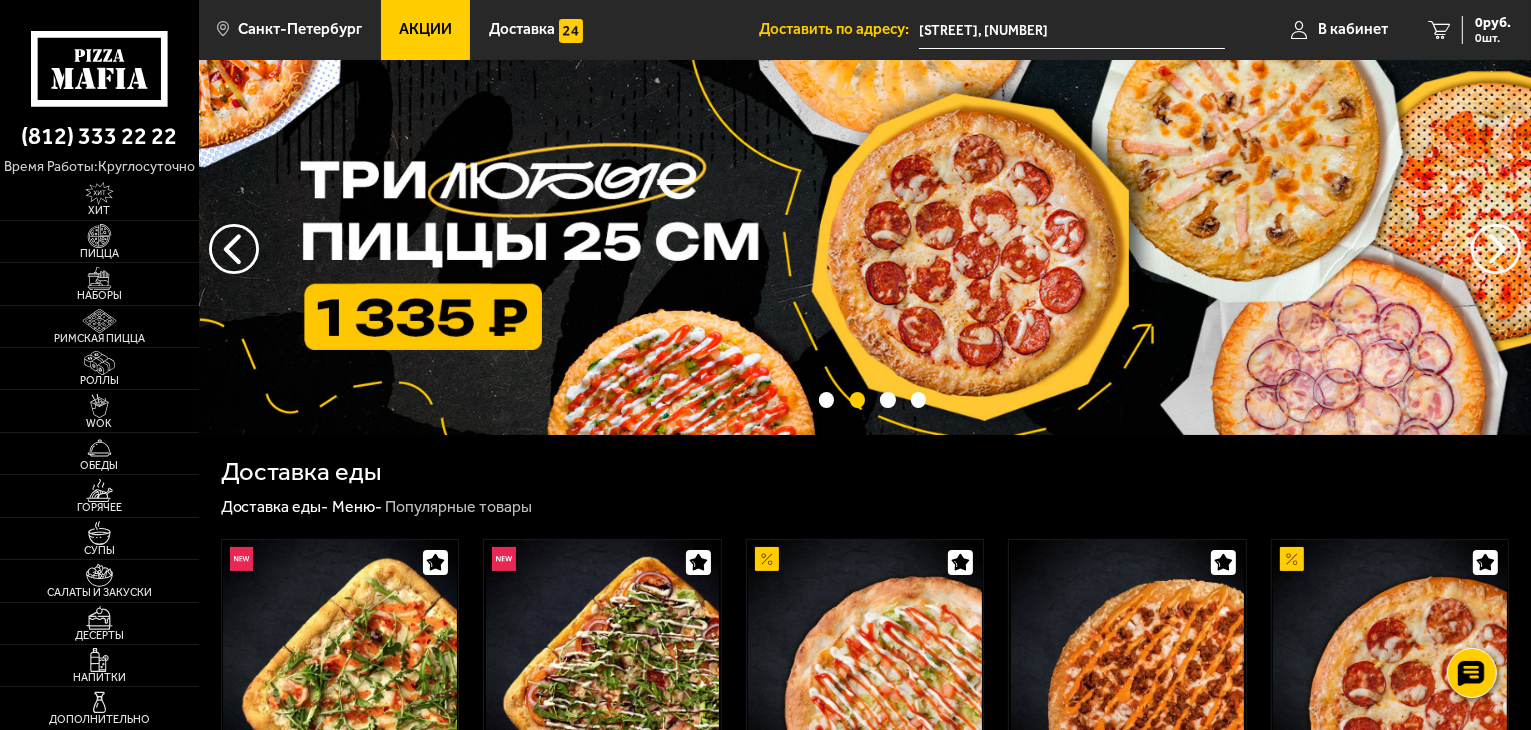 click at bounding box center [865, 247] 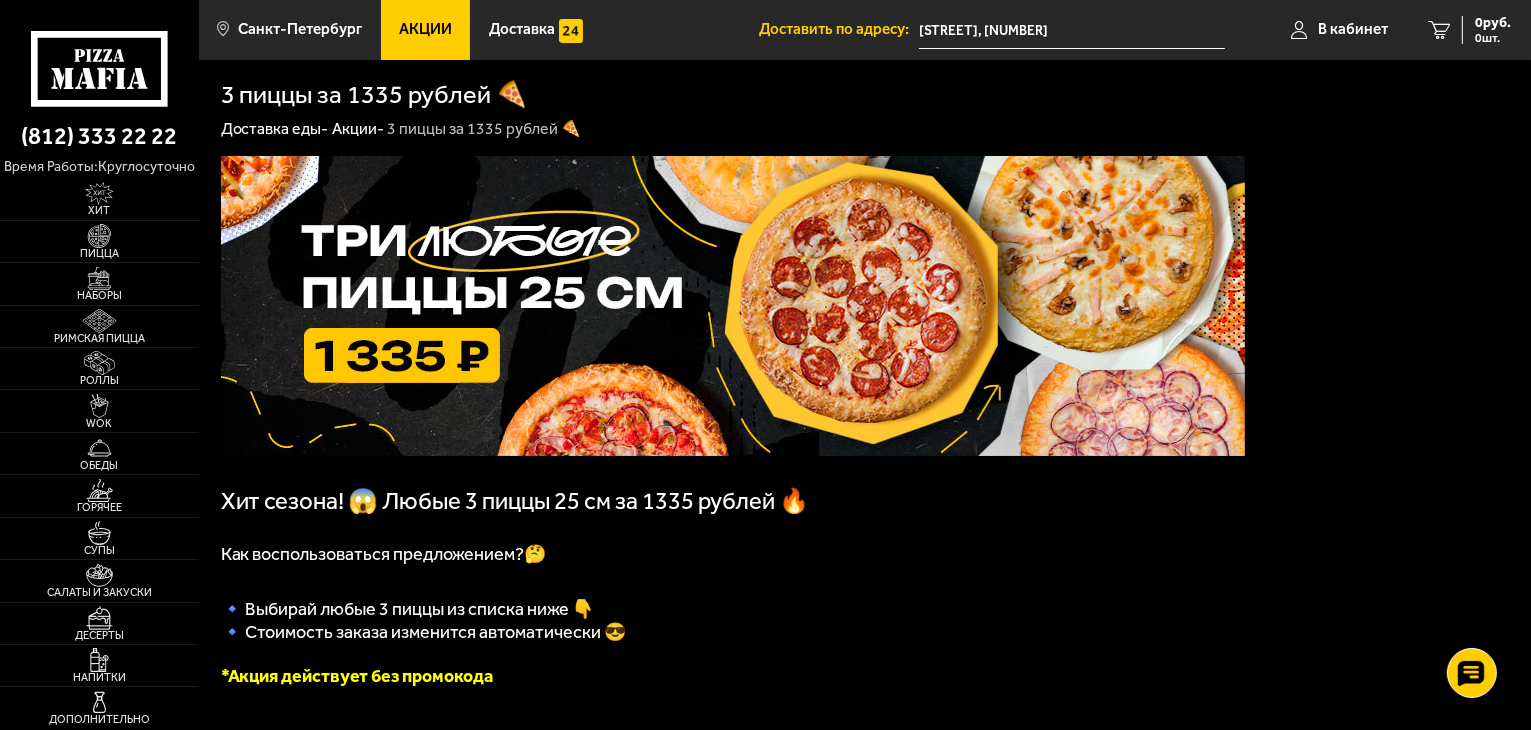 scroll, scrollTop: 700, scrollLeft: 0, axis: vertical 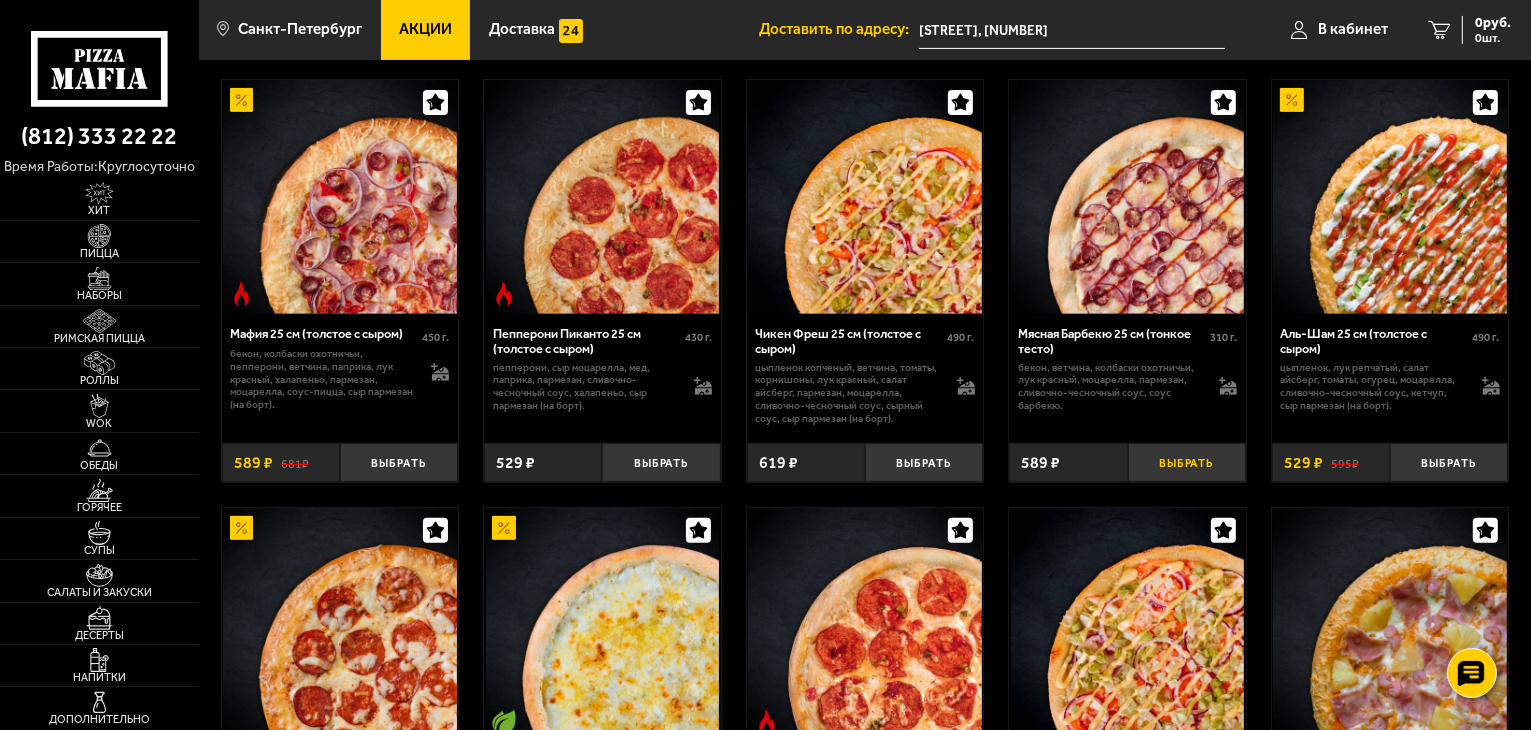 click on "Выбрать" at bounding box center (1187, 462) 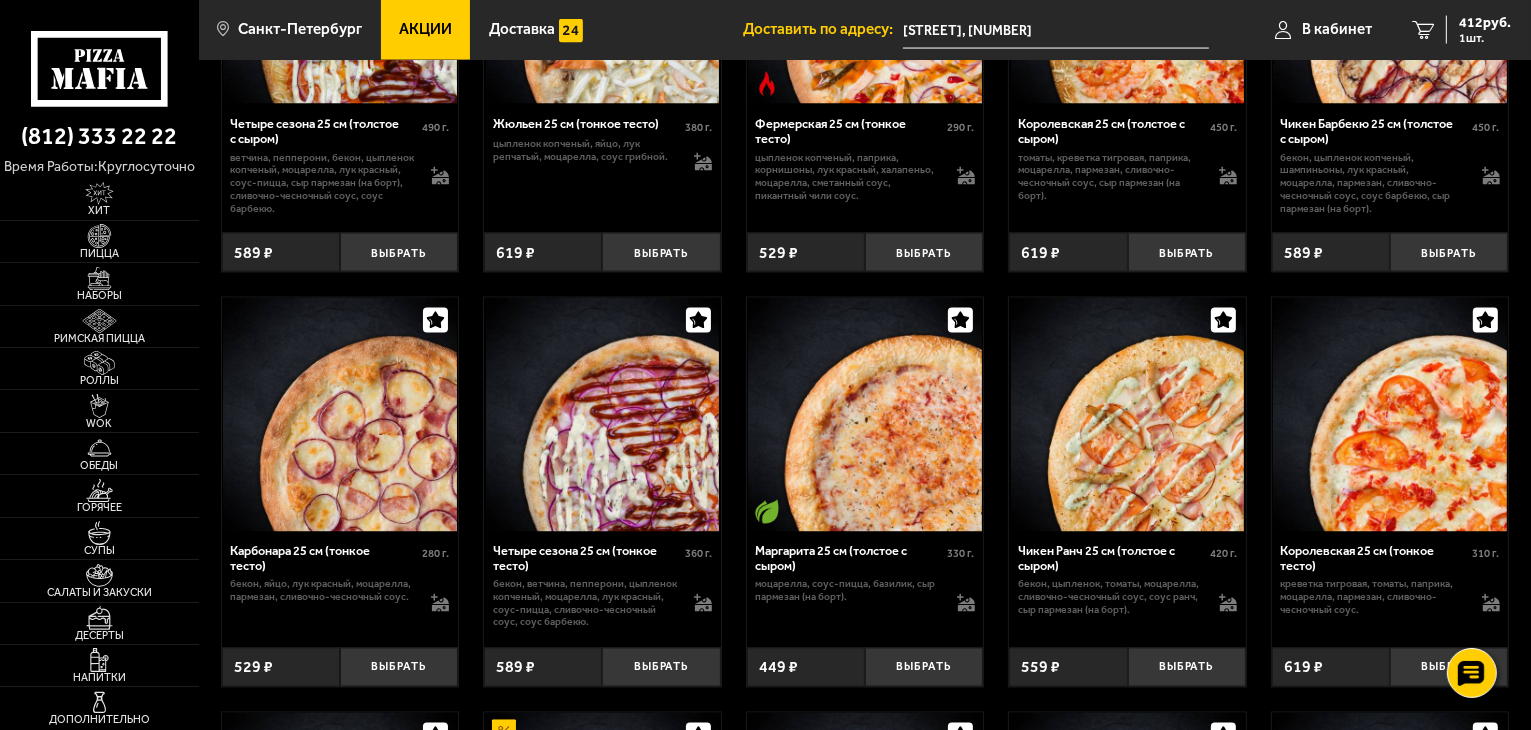 scroll, scrollTop: 3700, scrollLeft: 0, axis: vertical 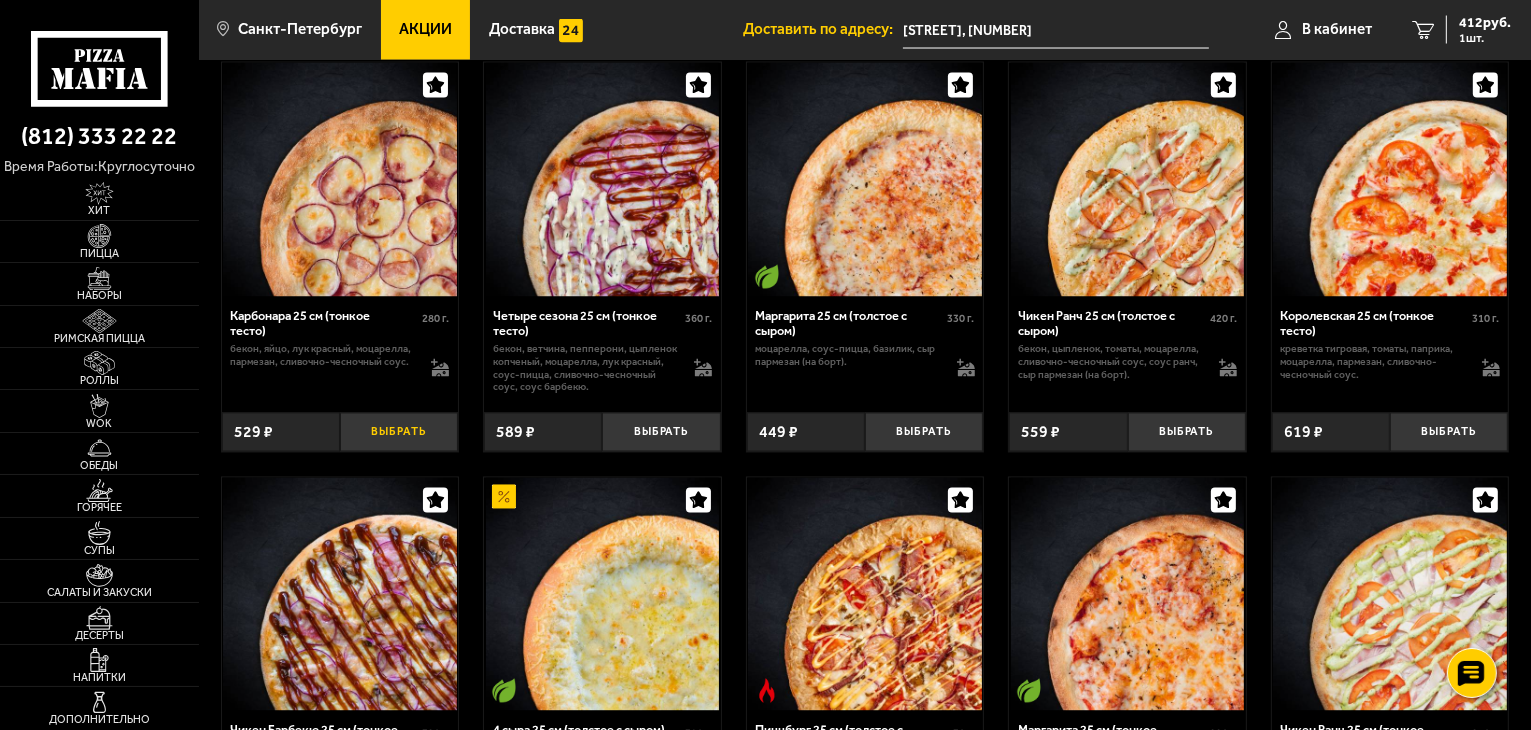 click on "Выбрать" at bounding box center [399, 432] 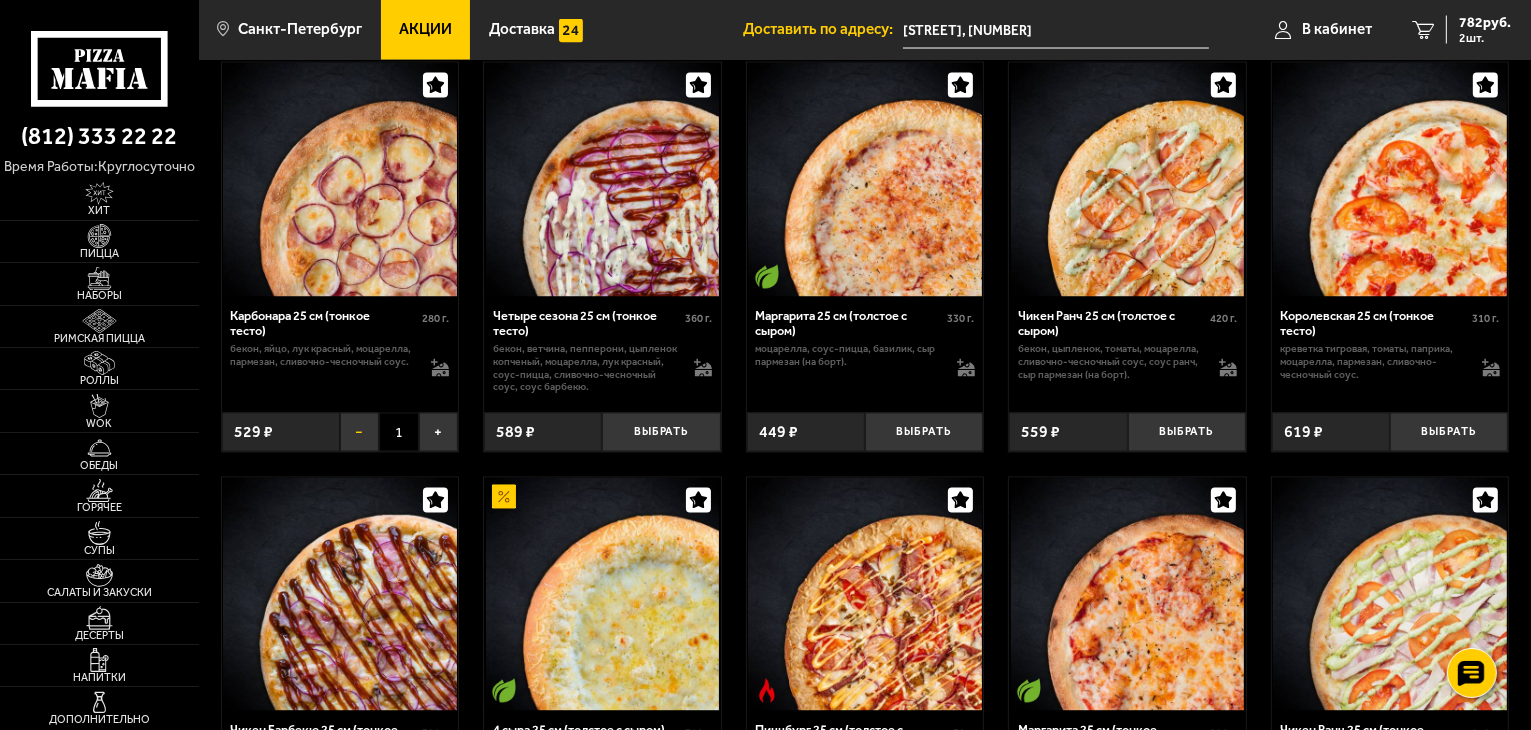 click on "−" at bounding box center [359, 432] 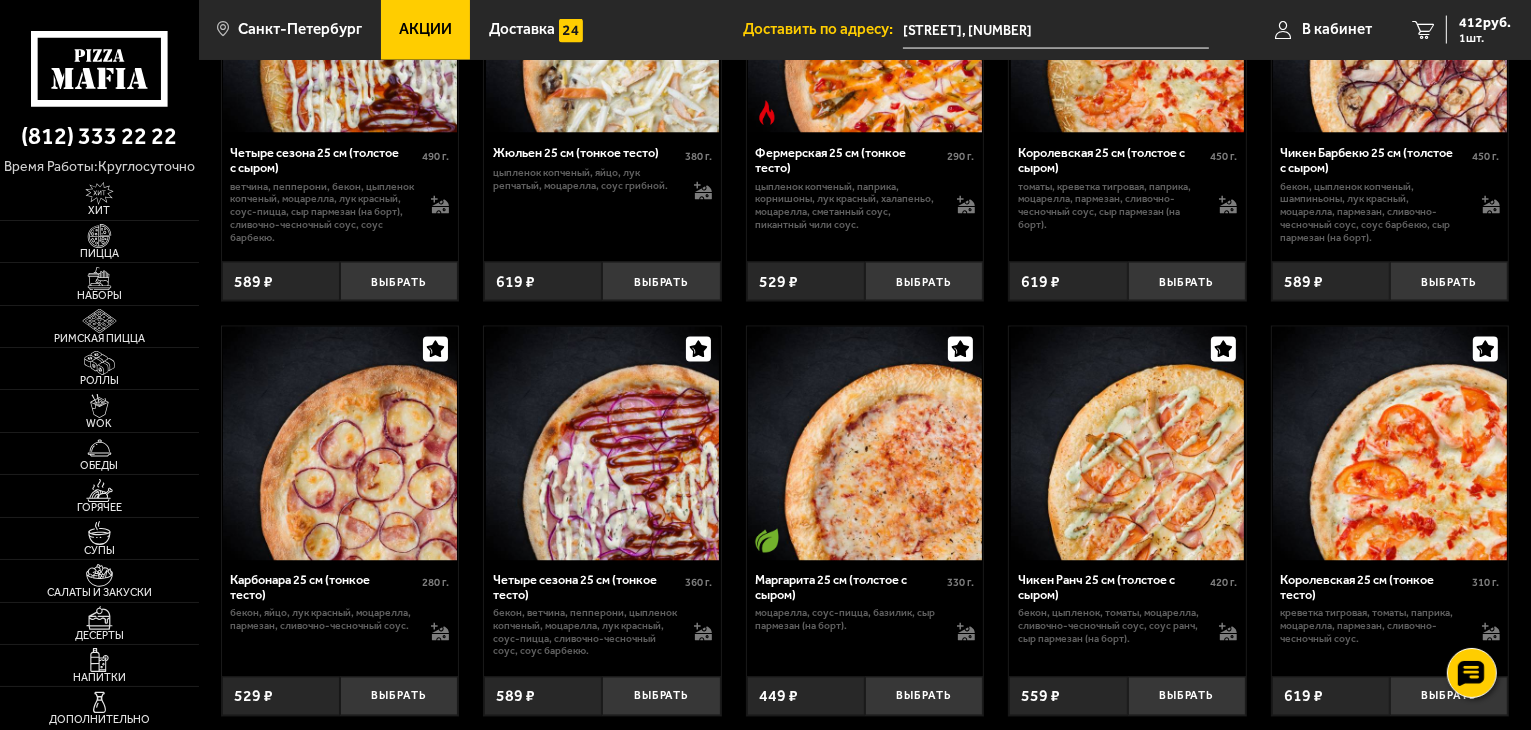 scroll, scrollTop: 3600, scrollLeft: 0, axis: vertical 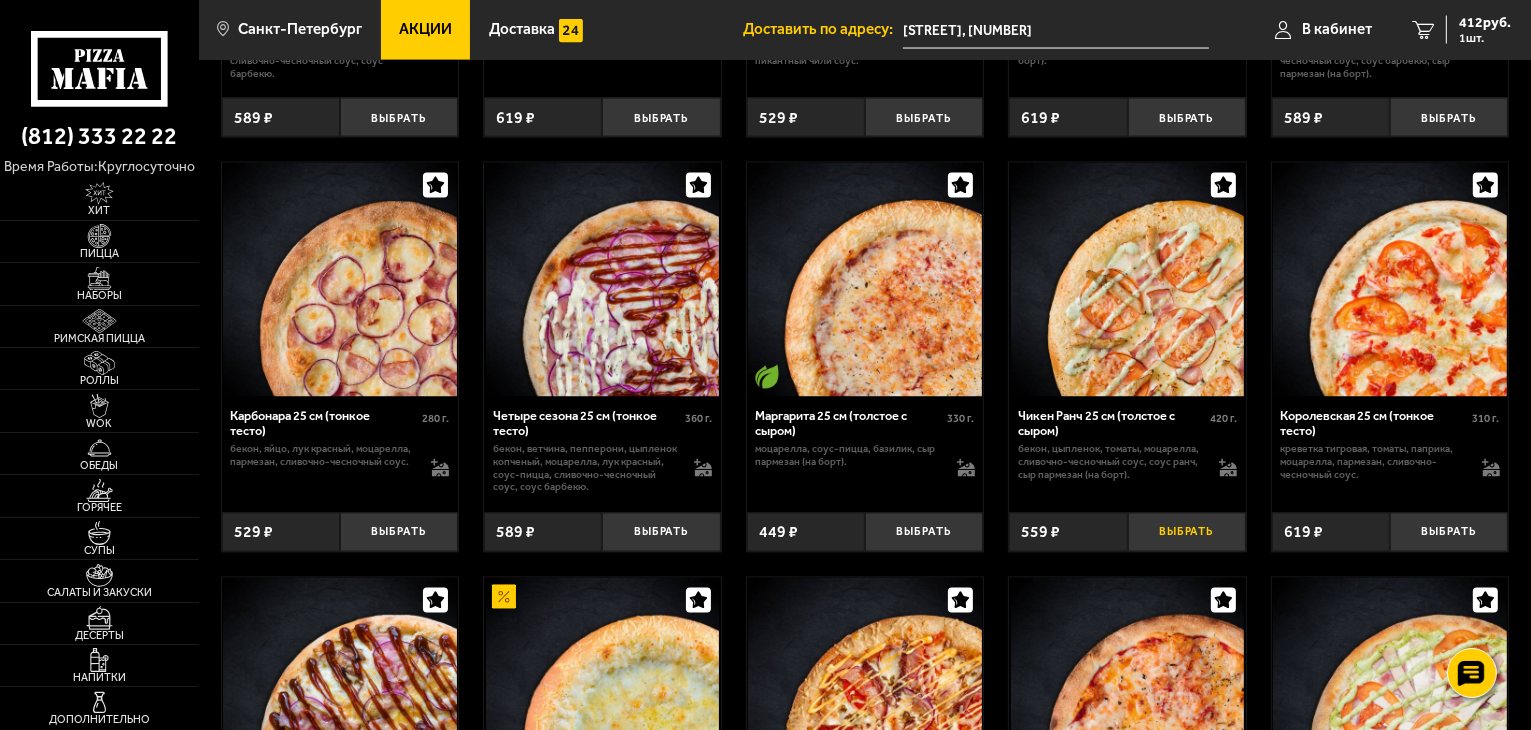 click on "Выбрать" at bounding box center (1187, 532) 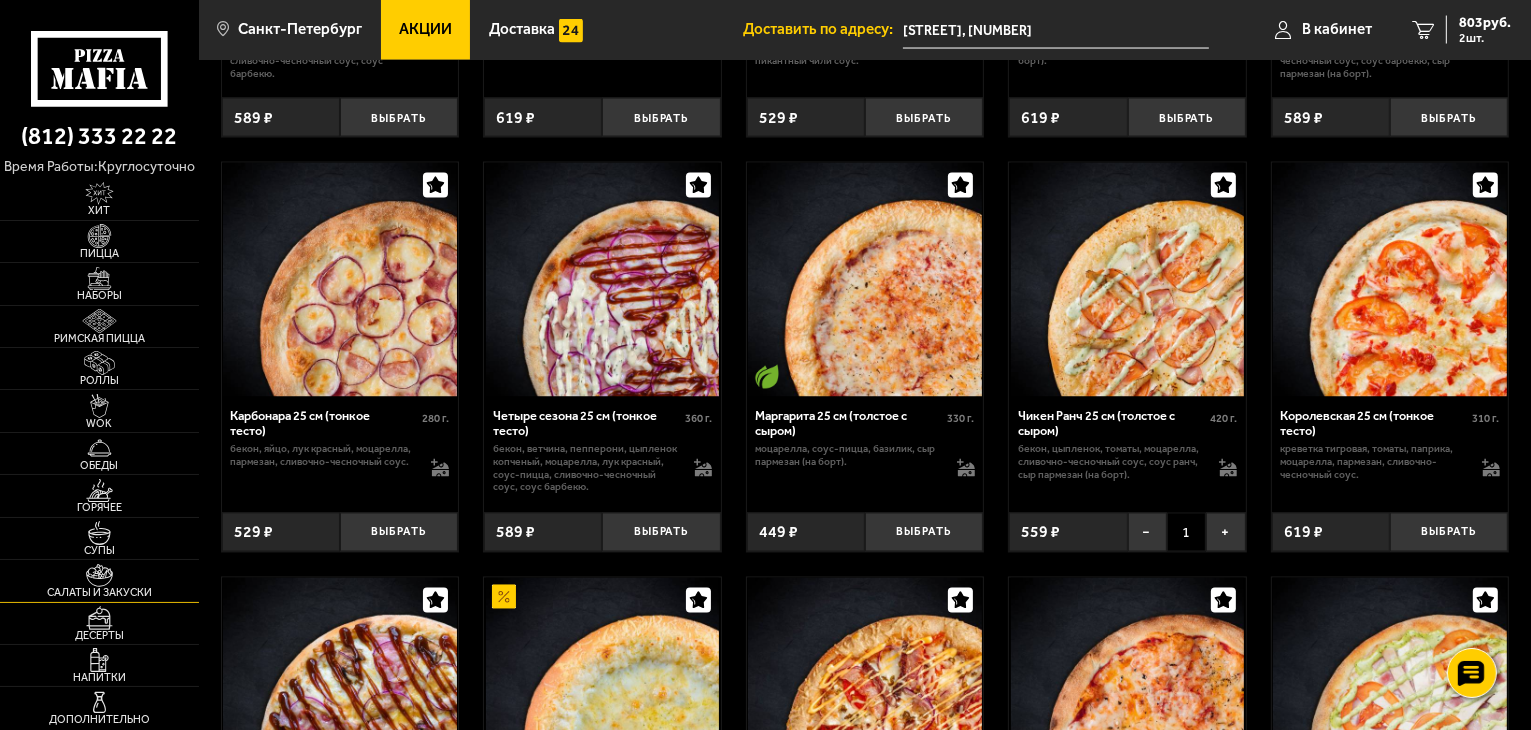 click on "Салаты и закуски" at bounding box center (99, 580) 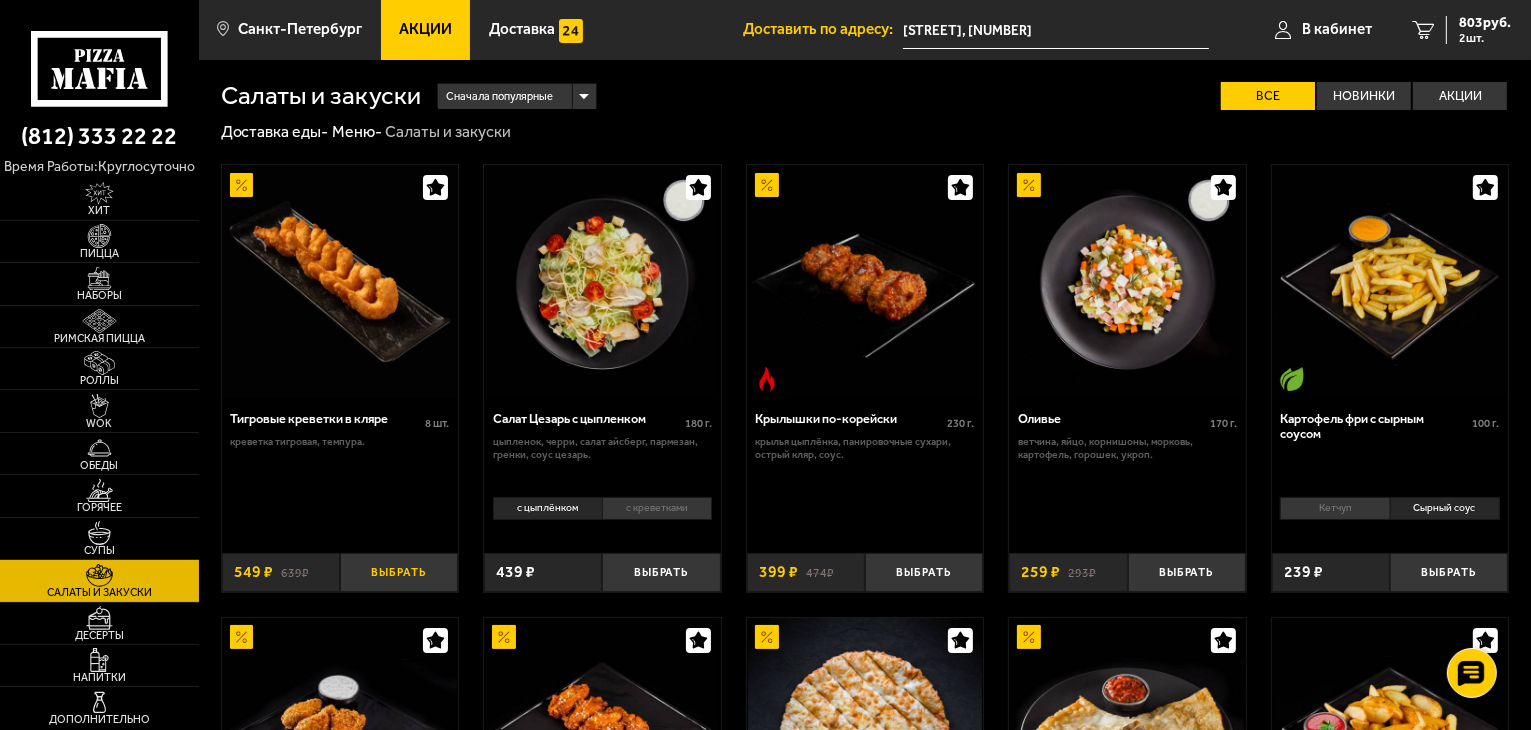 click on "Выбрать" at bounding box center [399, 572] 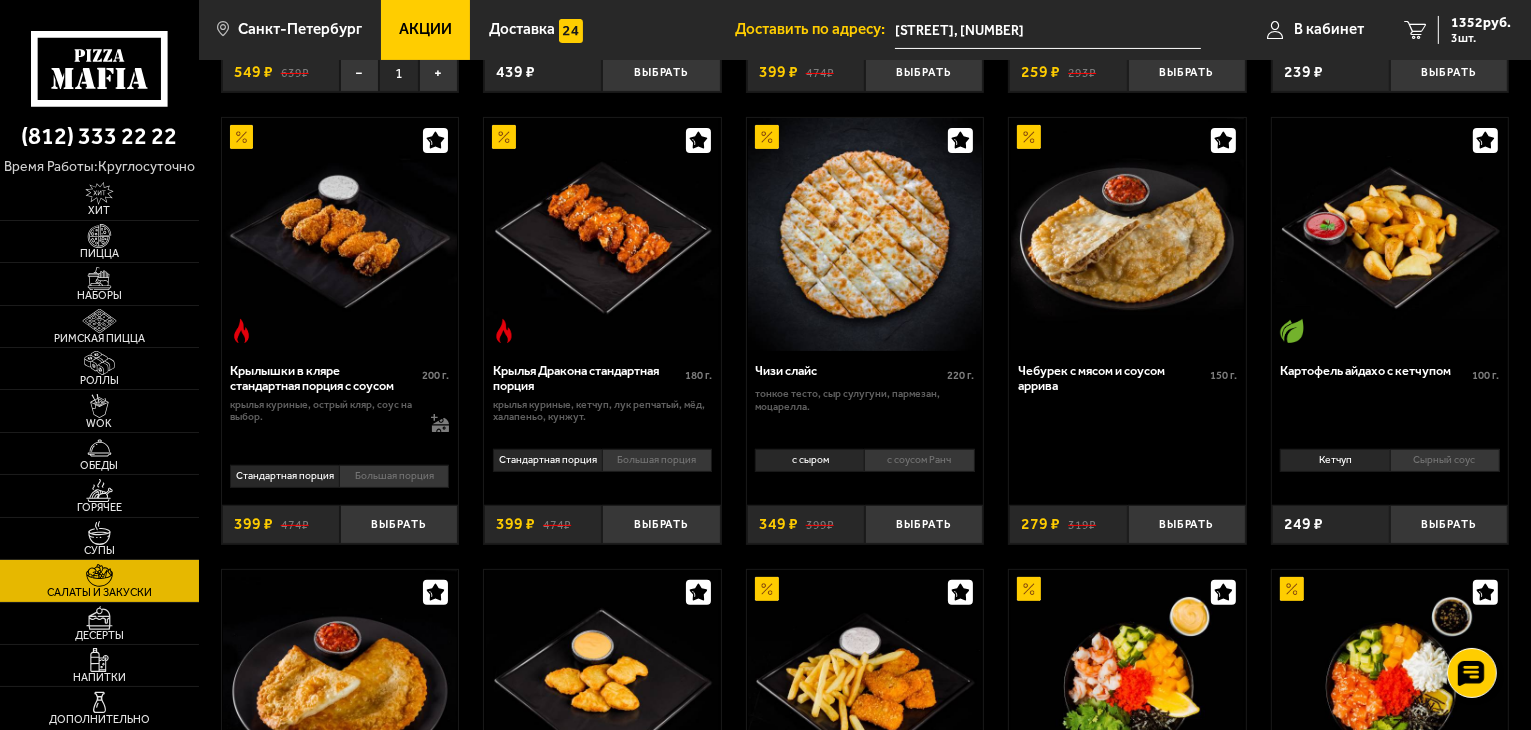 scroll, scrollTop: 800, scrollLeft: 0, axis: vertical 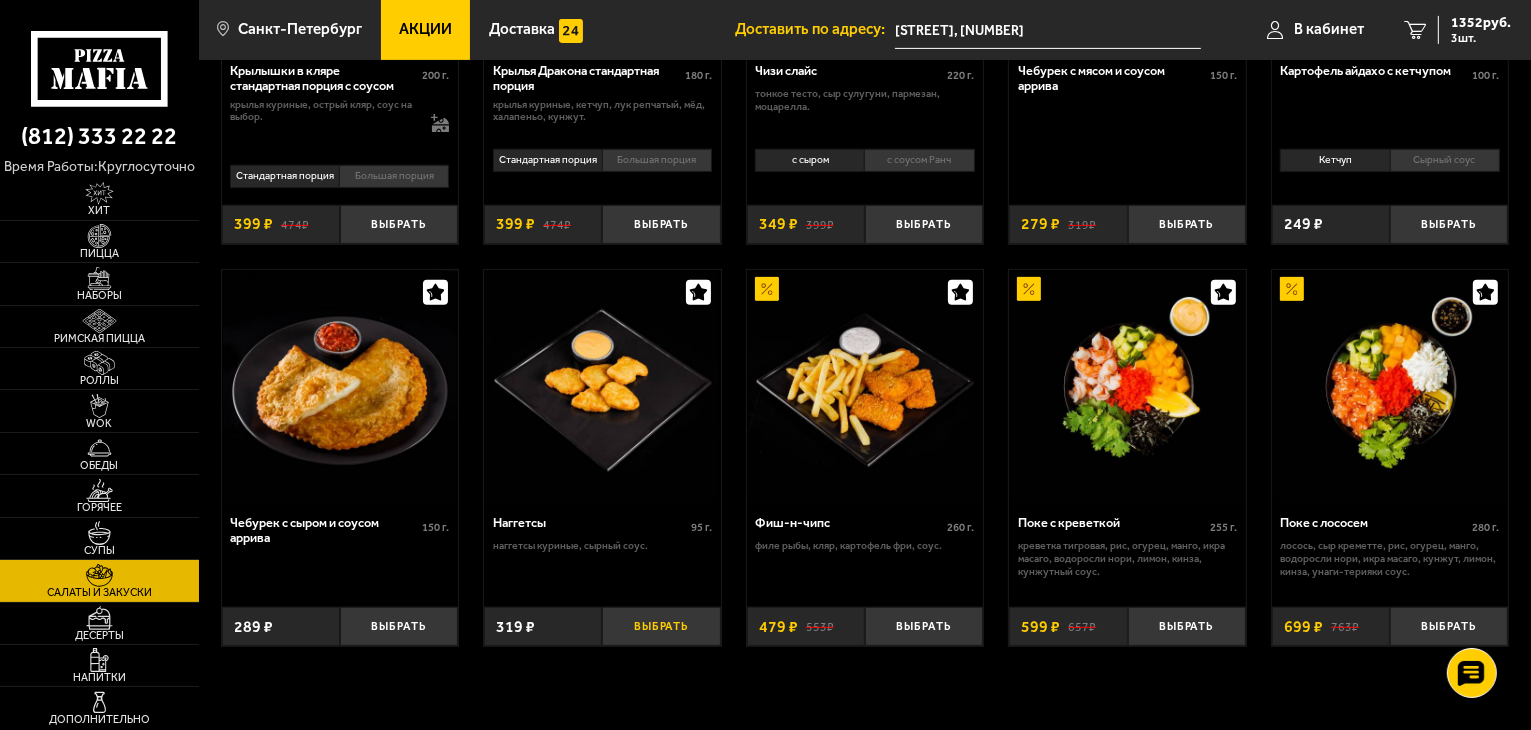 click on "Выбрать" at bounding box center (661, 626) 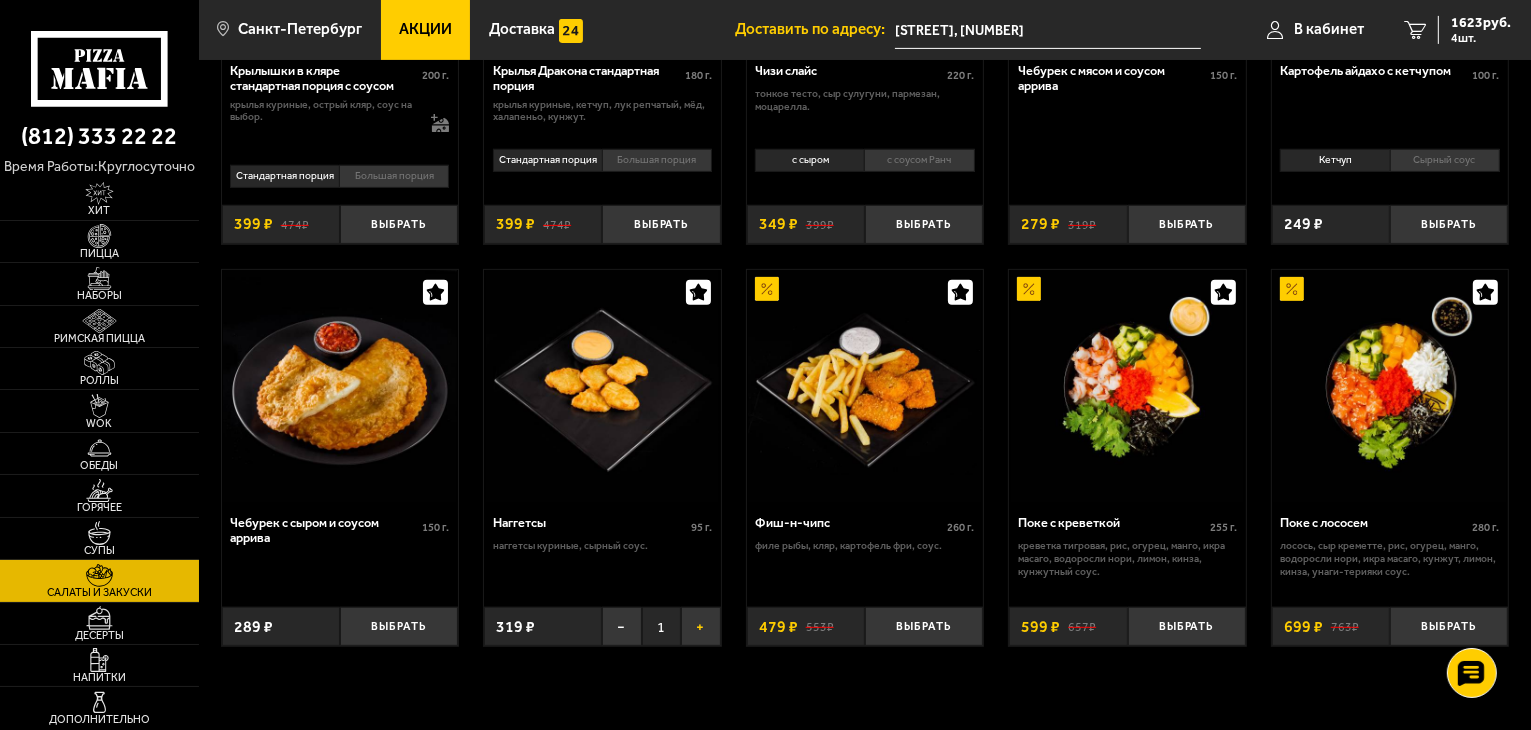 click on "+" at bounding box center (700, 626) 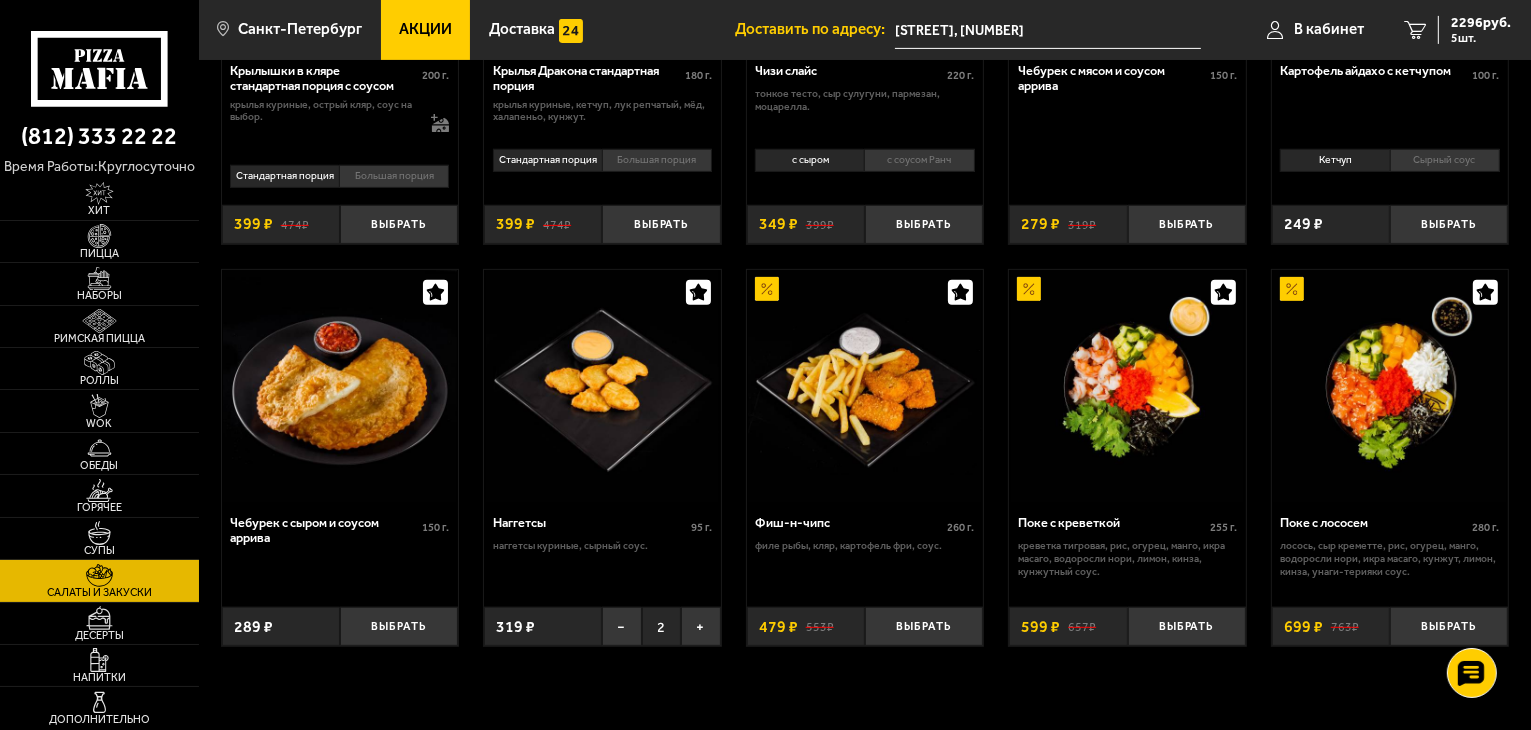 scroll, scrollTop: 100, scrollLeft: 0, axis: vertical 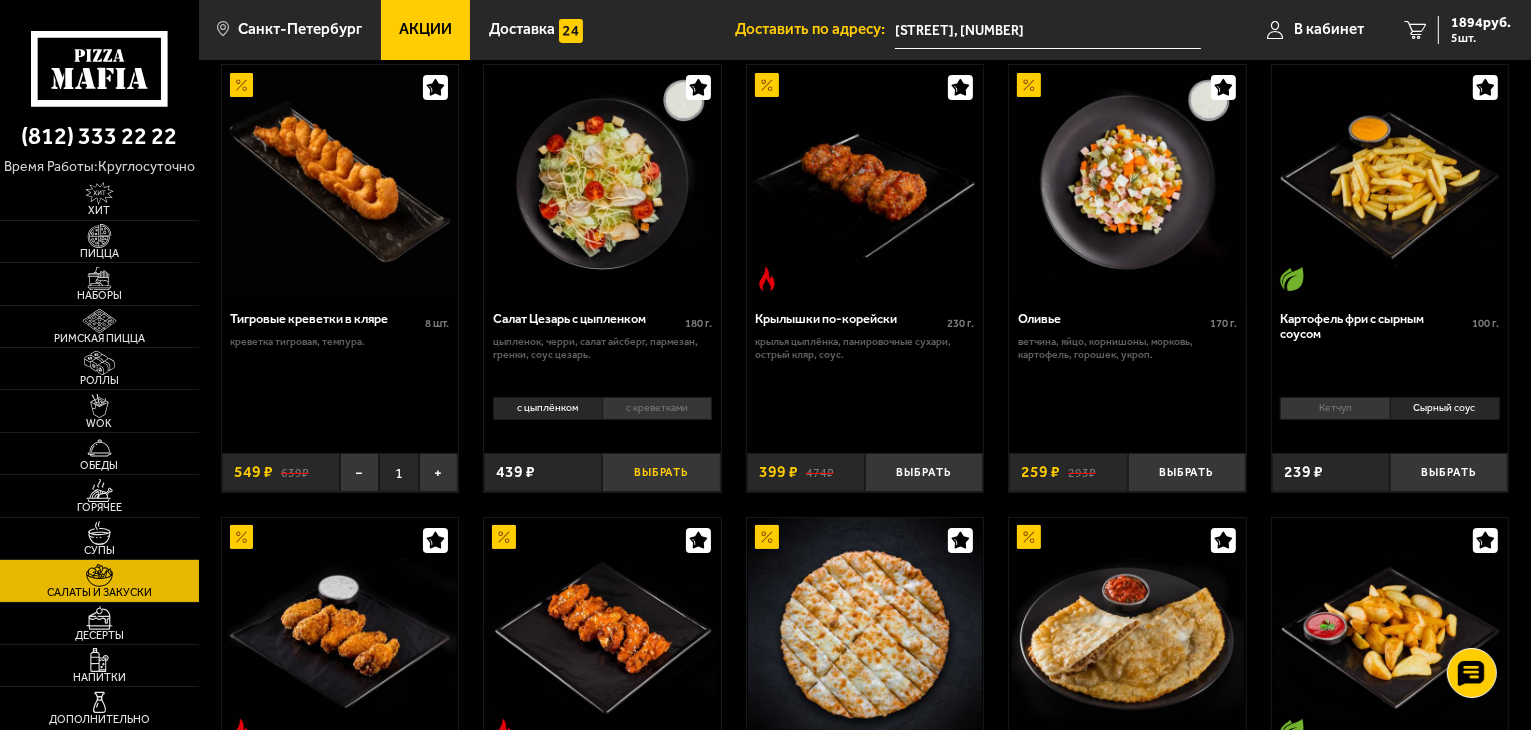 click on "Выбрать" at bounding box center [661, 472] 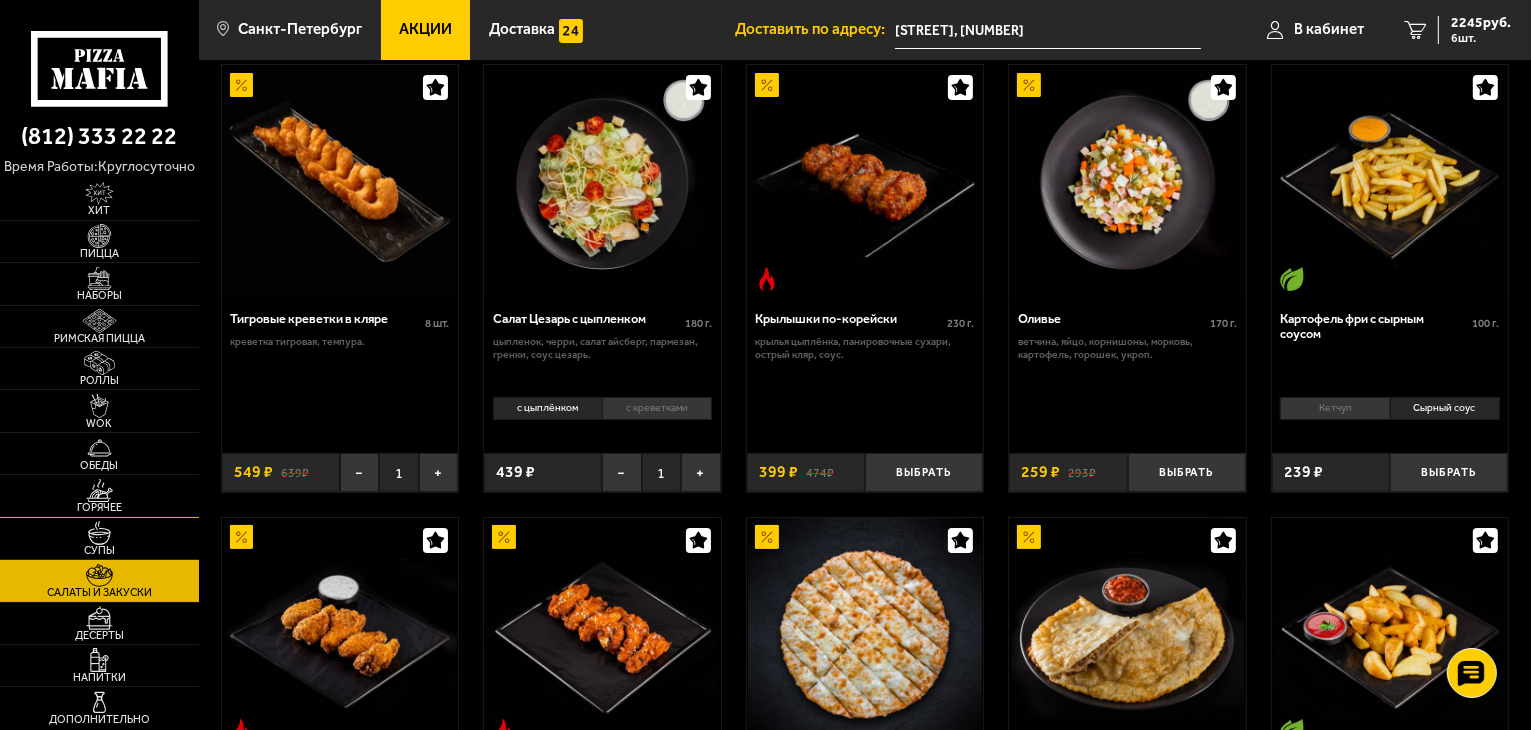 click on "Горячее" at bounding box center [99, 495] 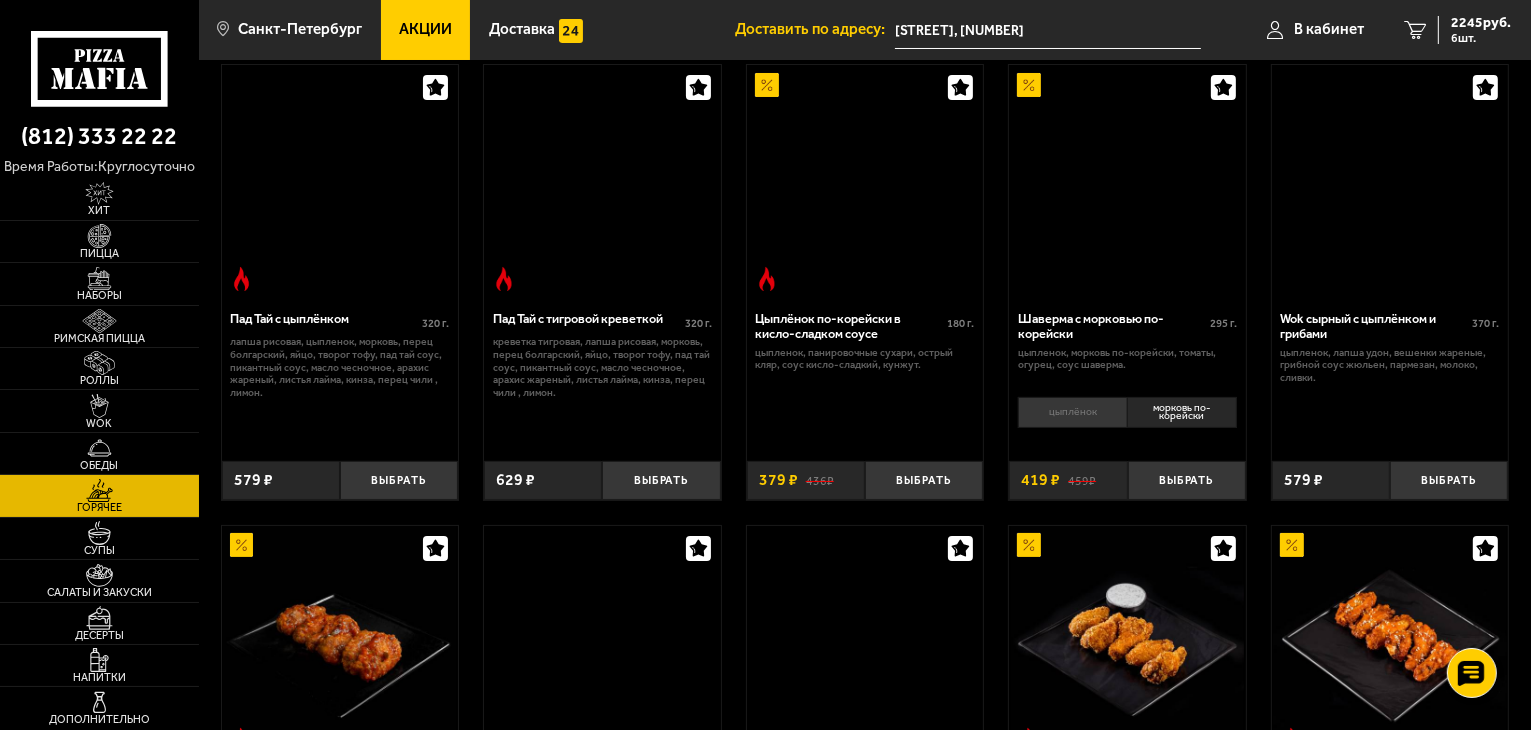 scroll, scrollTop: 0, scrollLeft: 0, axis: both 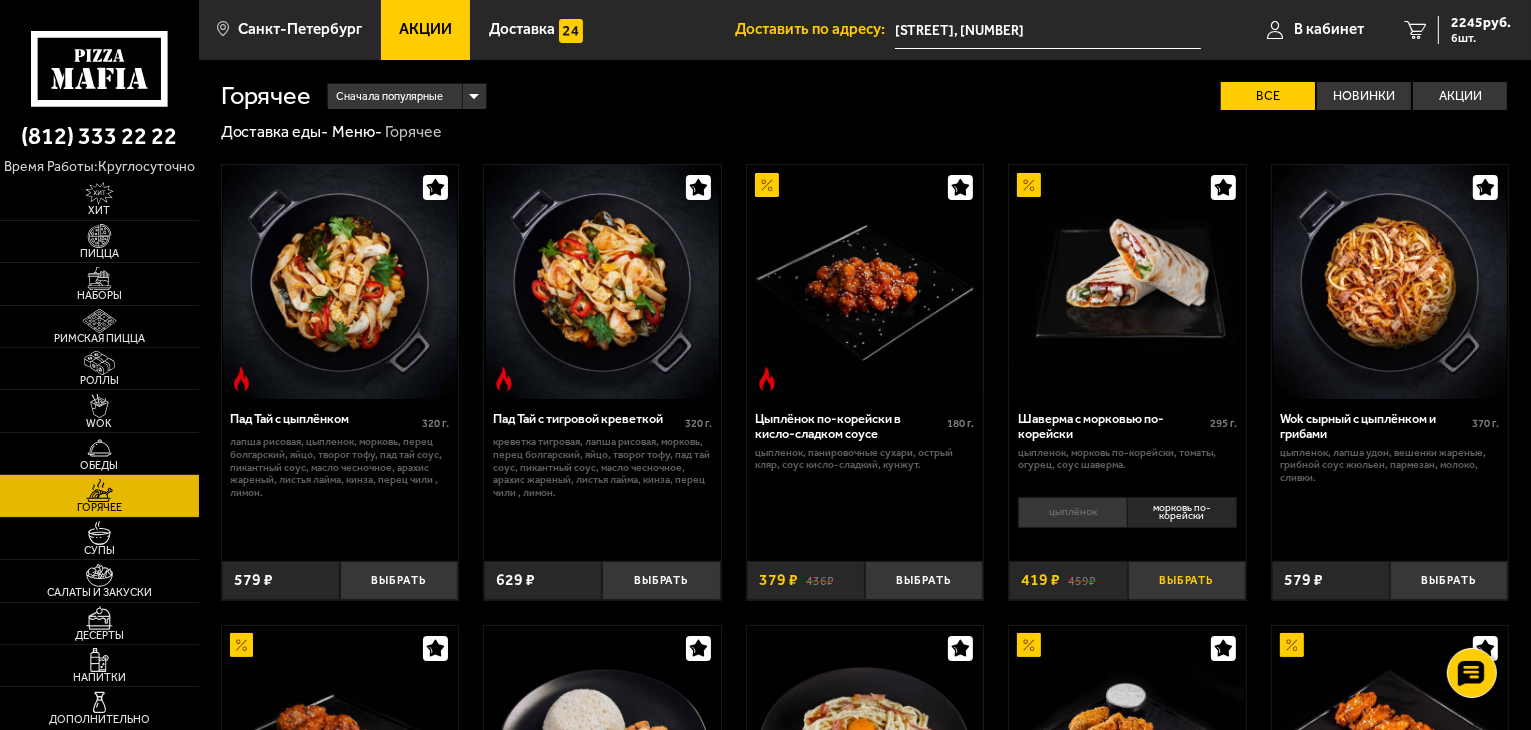 click on "Выбрать" at bounding box center (1187, 580) 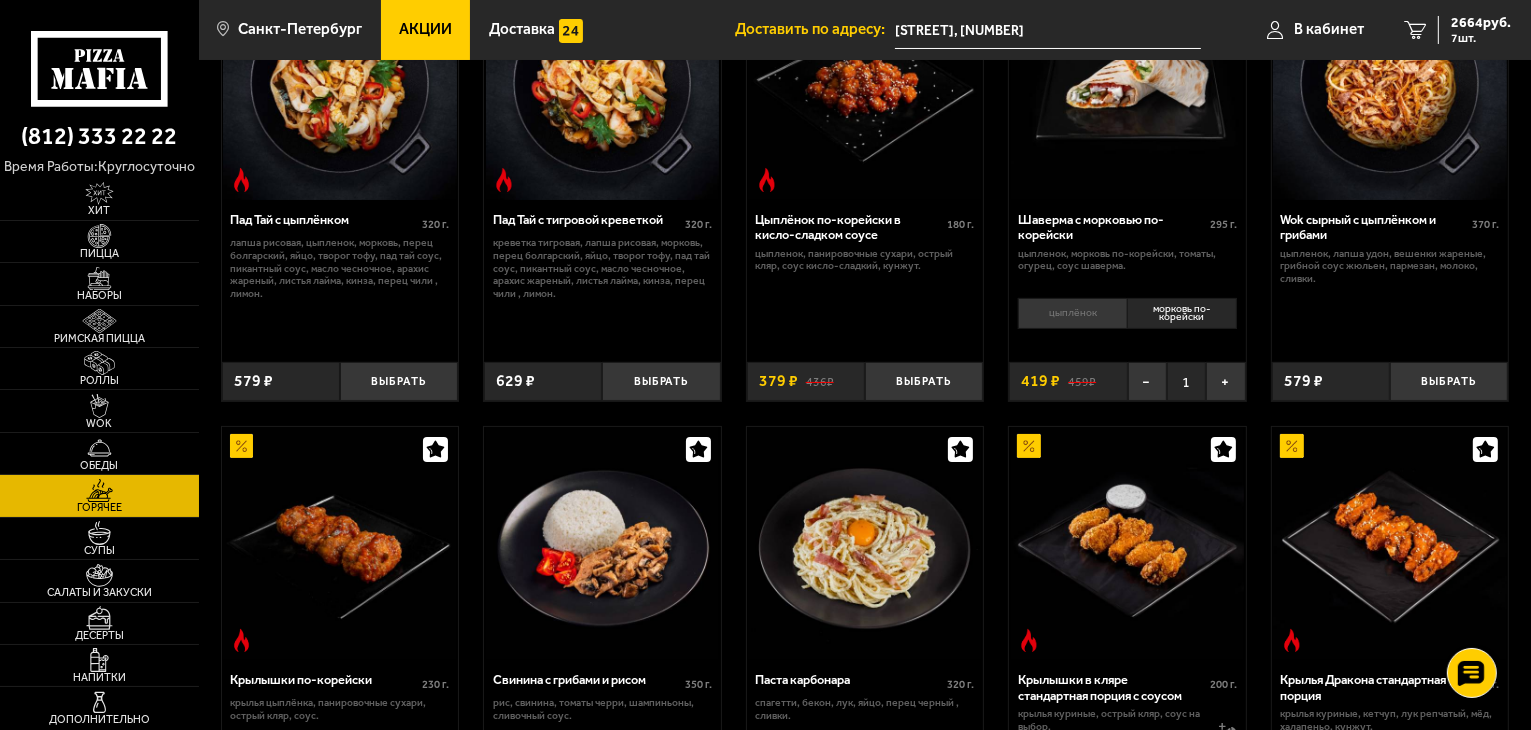 scroll, scrollTop: 200, scrollLeft: 0, axis: vertical 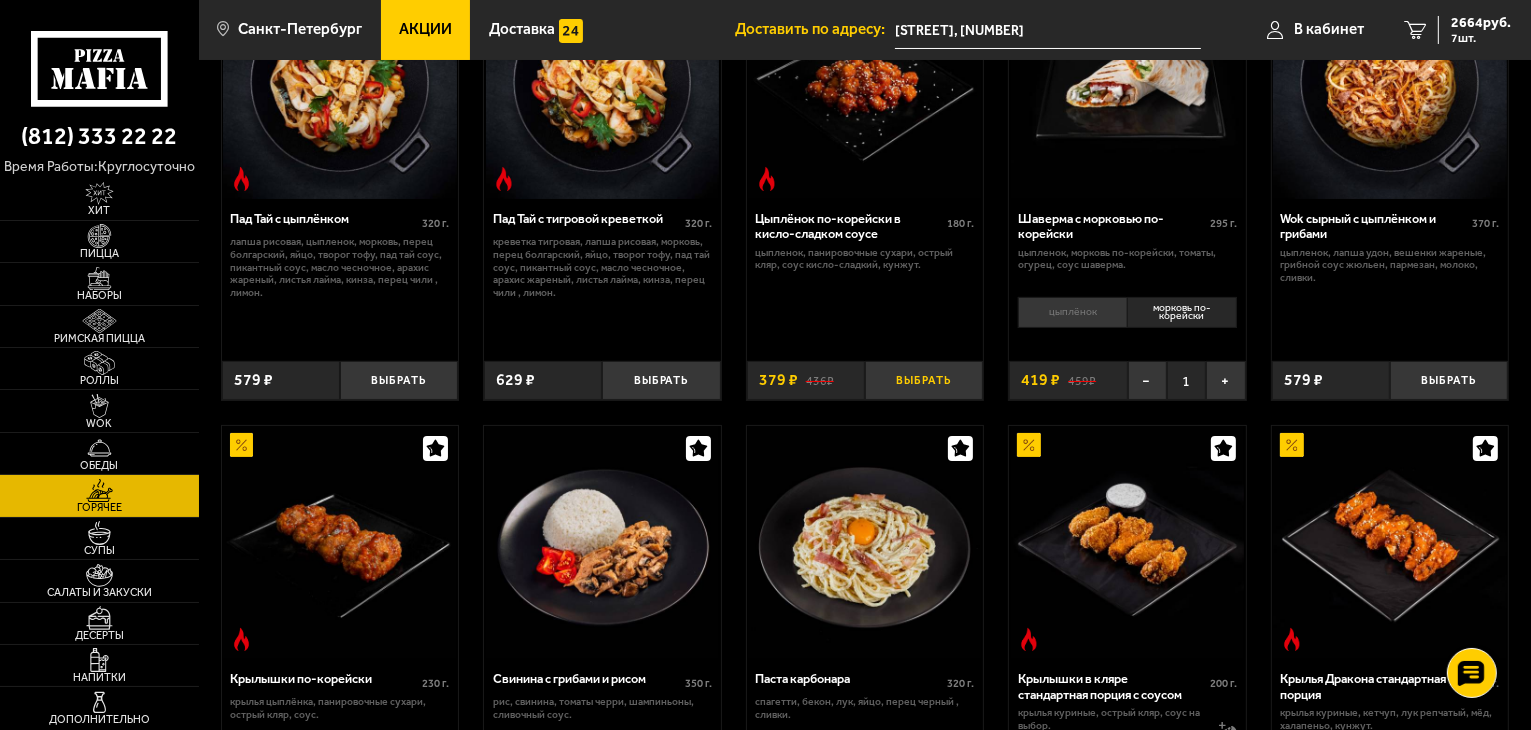 click on "Выбрать" at bounding box center [924, 380] 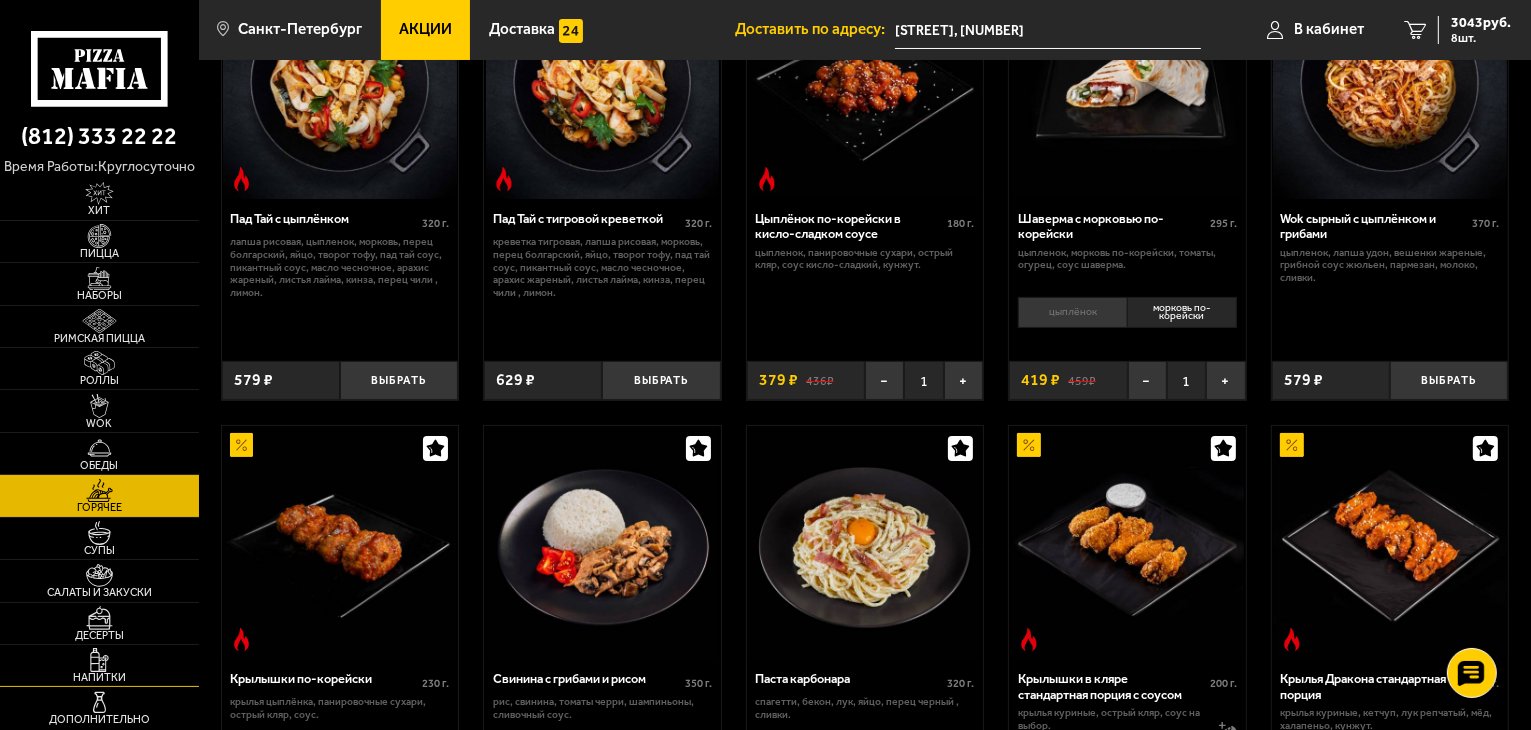 click on "Напитки" at bounding box center (99, 665) 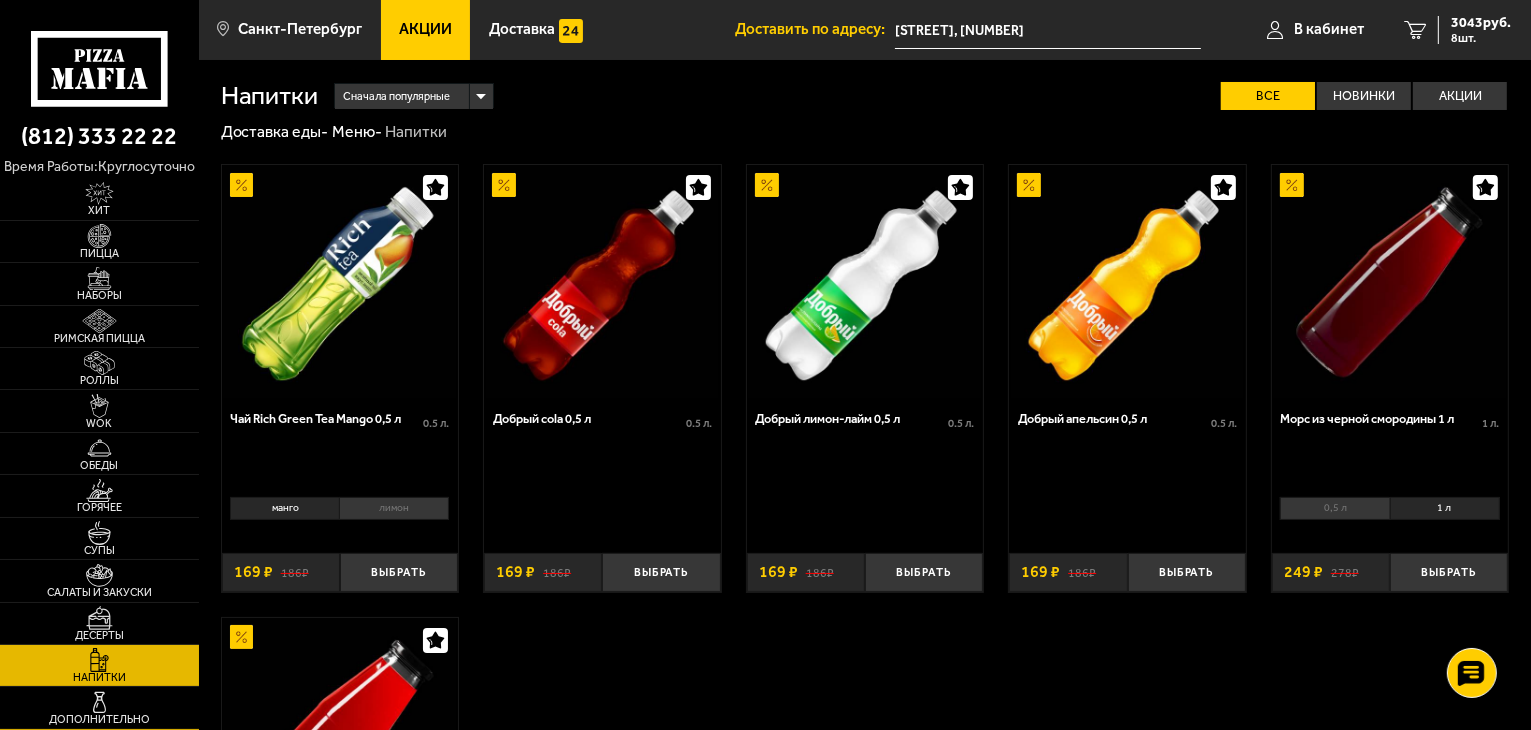 click on "Дополнительно" at bounding box center [99, 707] 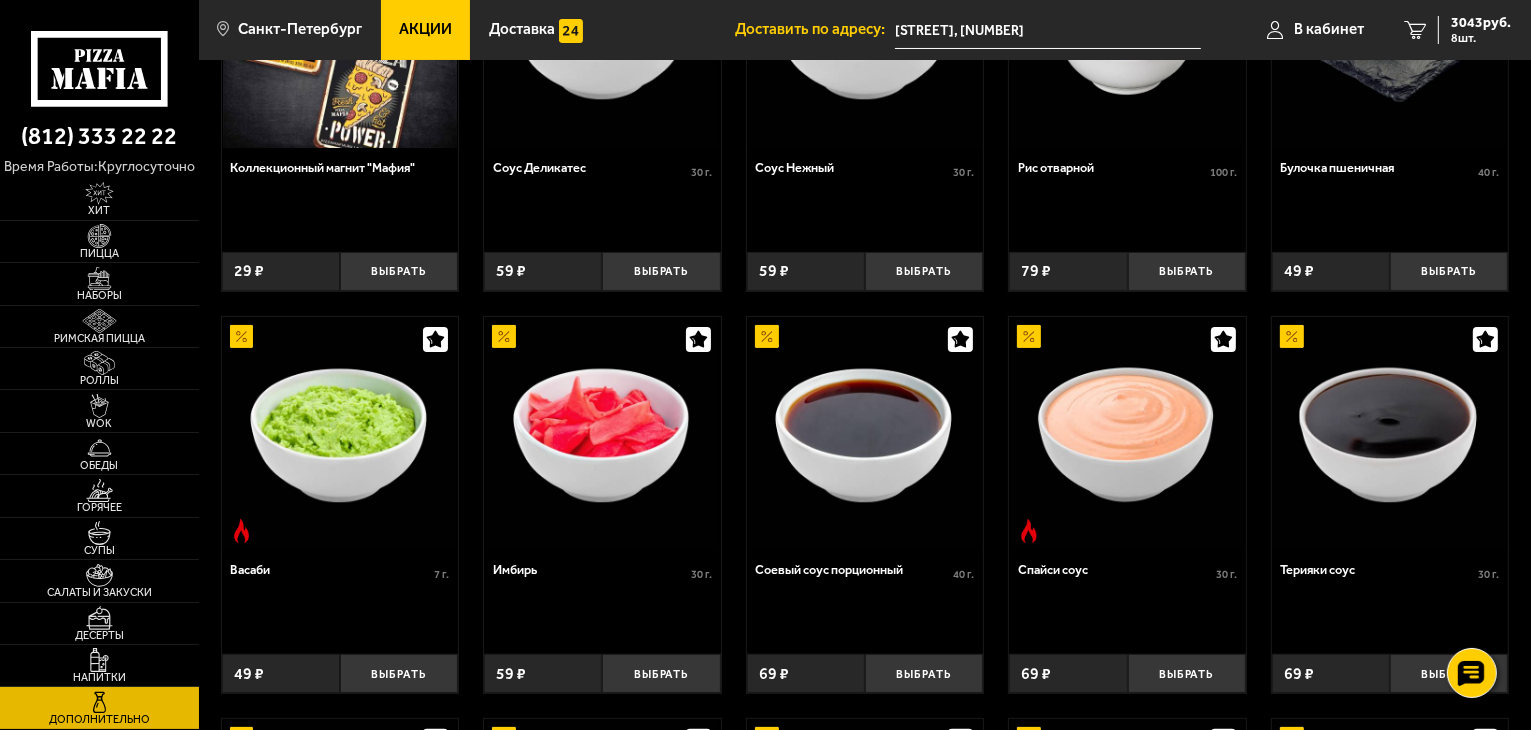 scroll, scrollTop: 300, scrollLeft: 0, axis: vertical 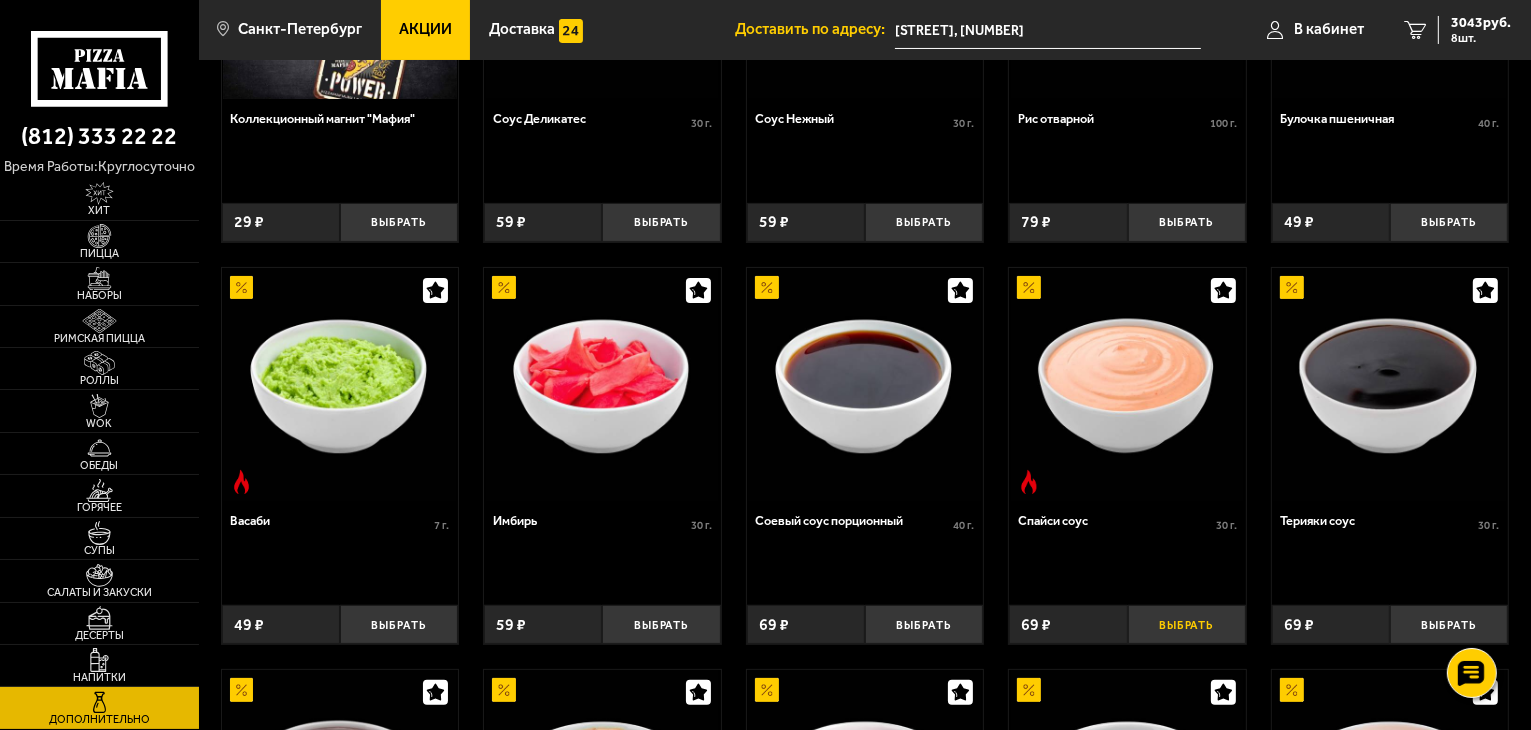 click on "Выбрать" at bounding box center (1187, 624) 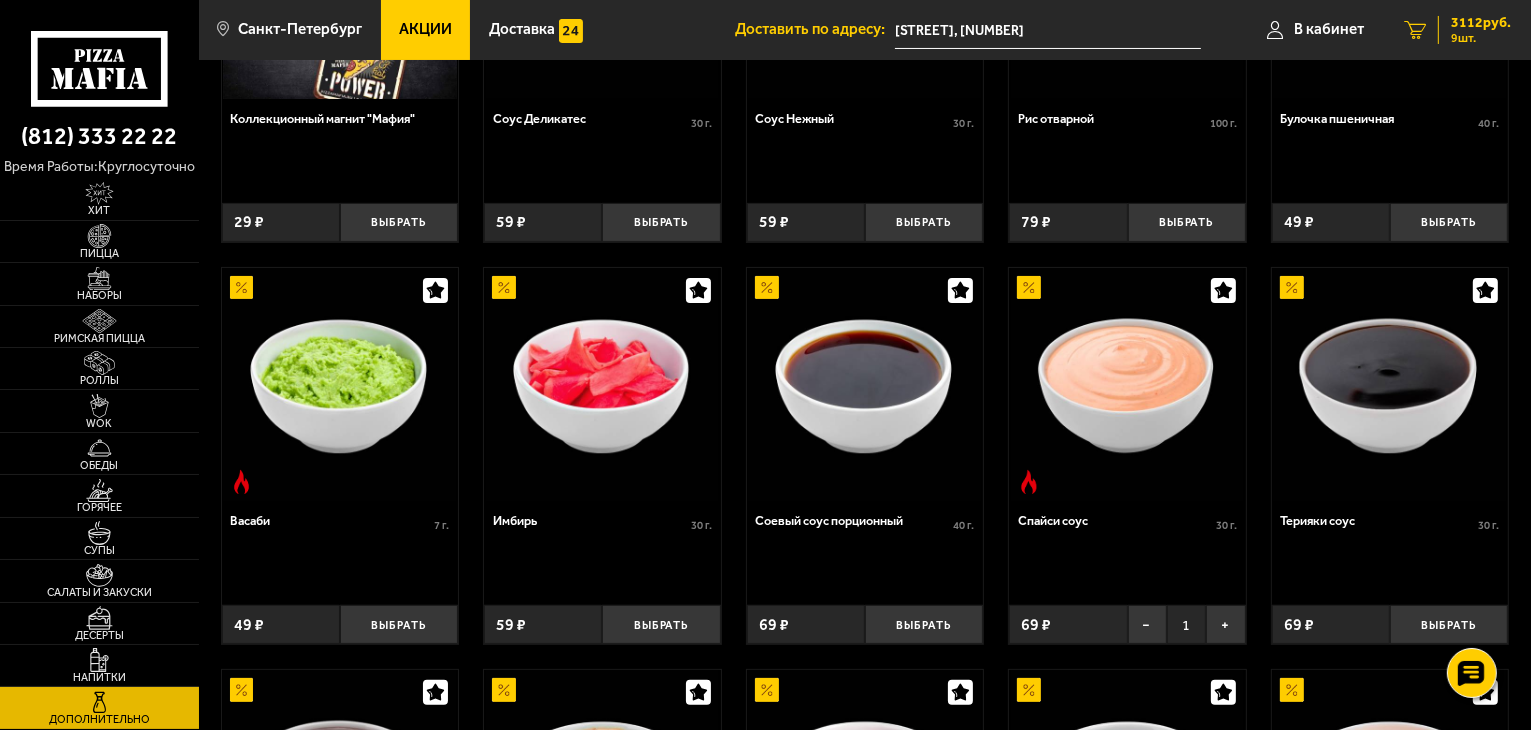 click on "9 3112  руб. 9  шт." at bounding box center [1457, 30] 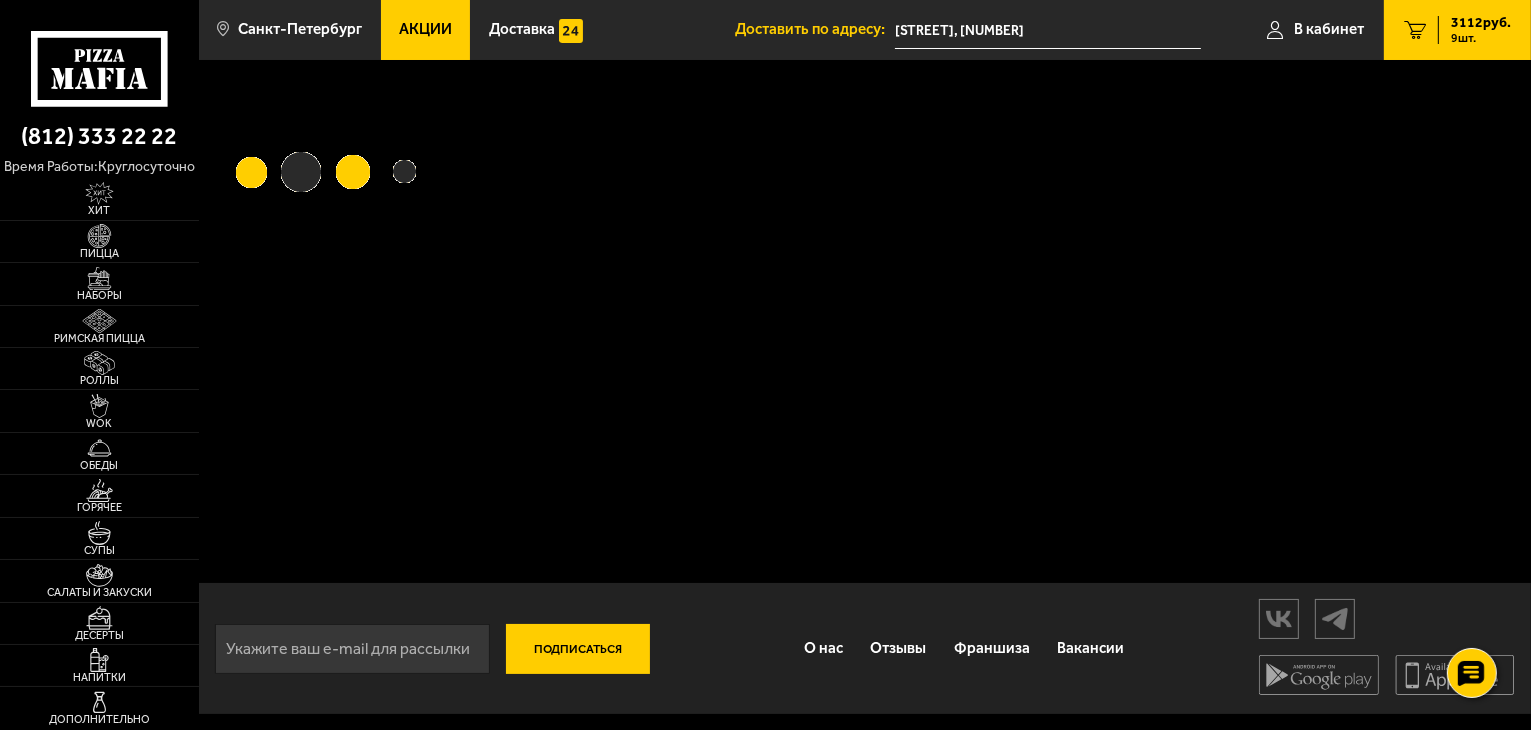 scroll, scrollTop: 0, scrollLeft: 0, axis: both 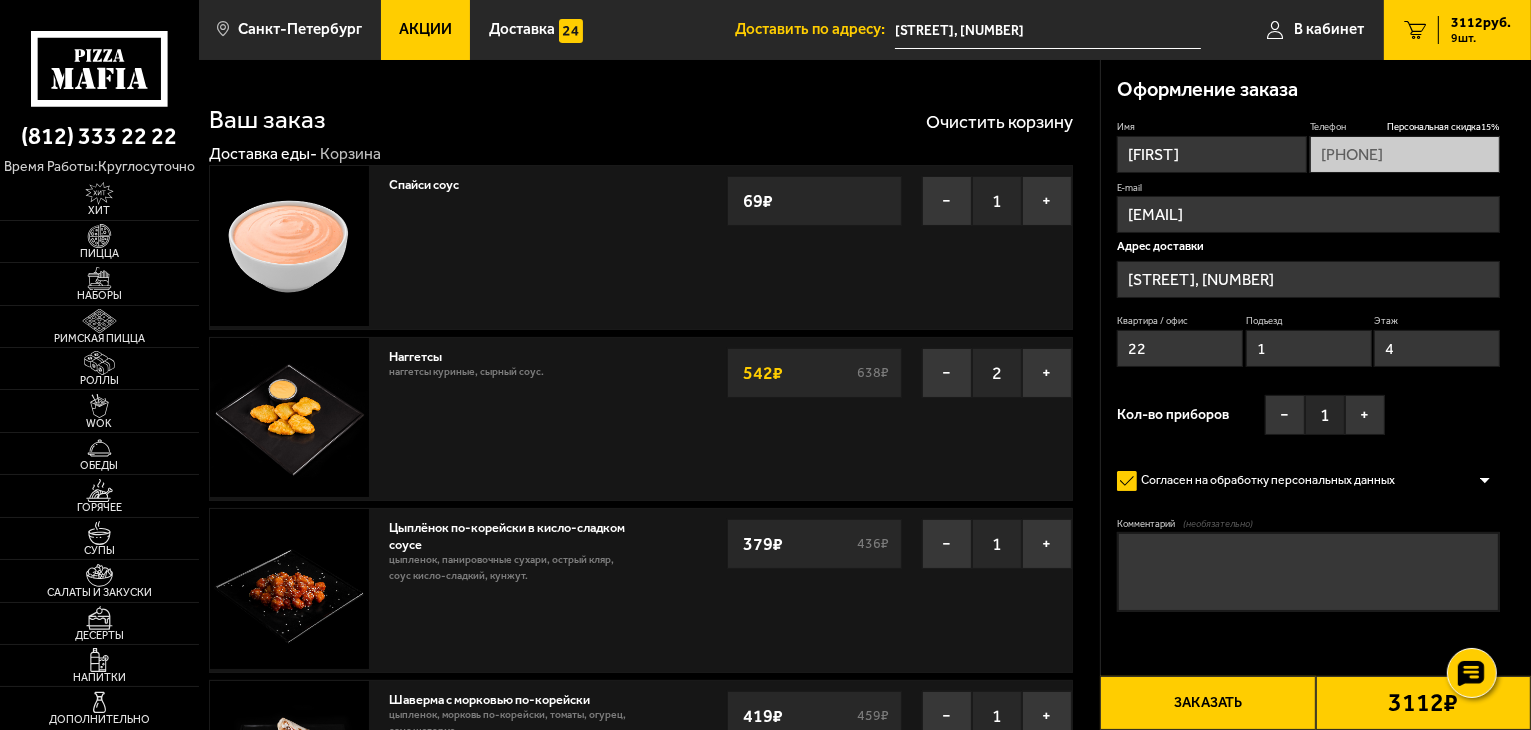 click on "Заказать" at bounding box center [1207, 703] 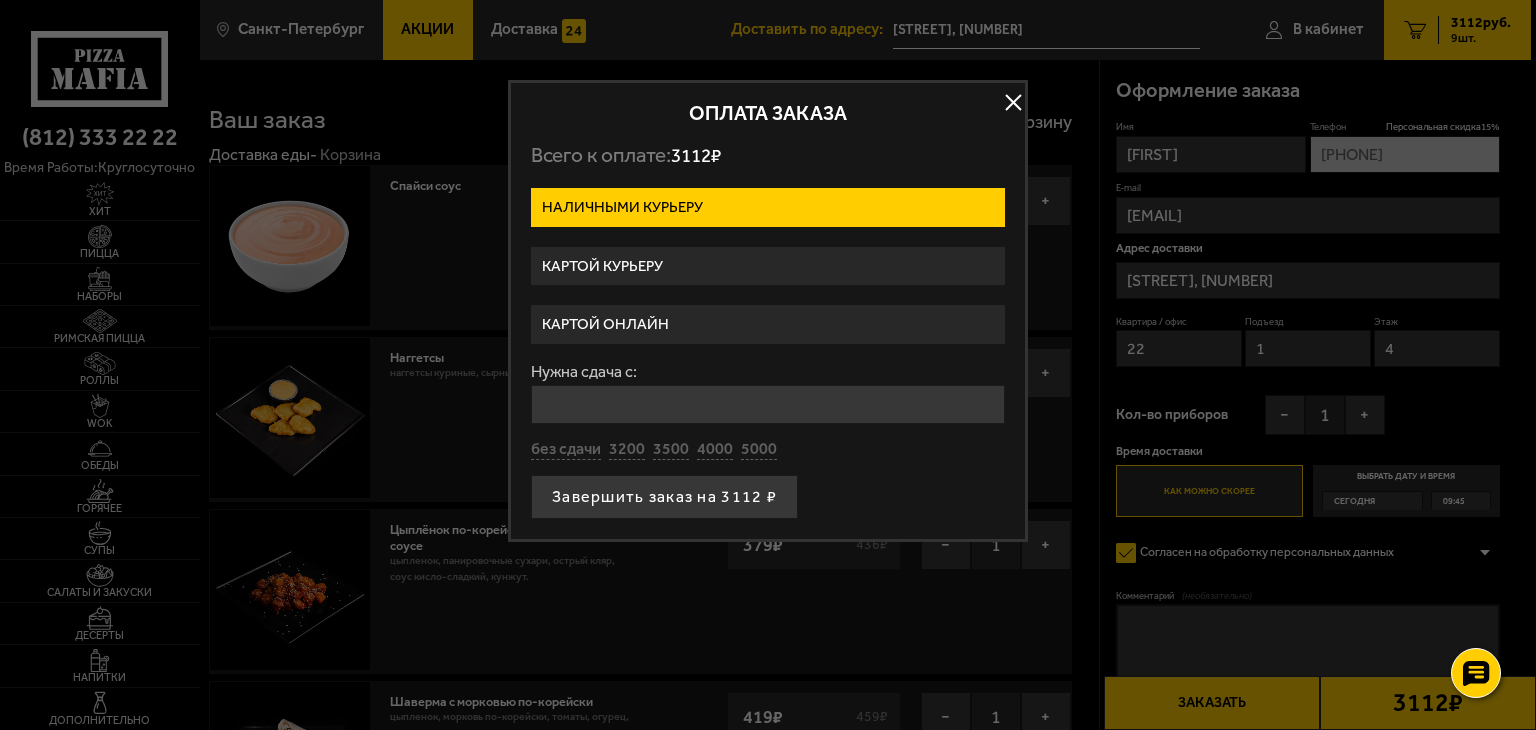 click on "Нужна сдача с:" at bounding box center [768, 404] 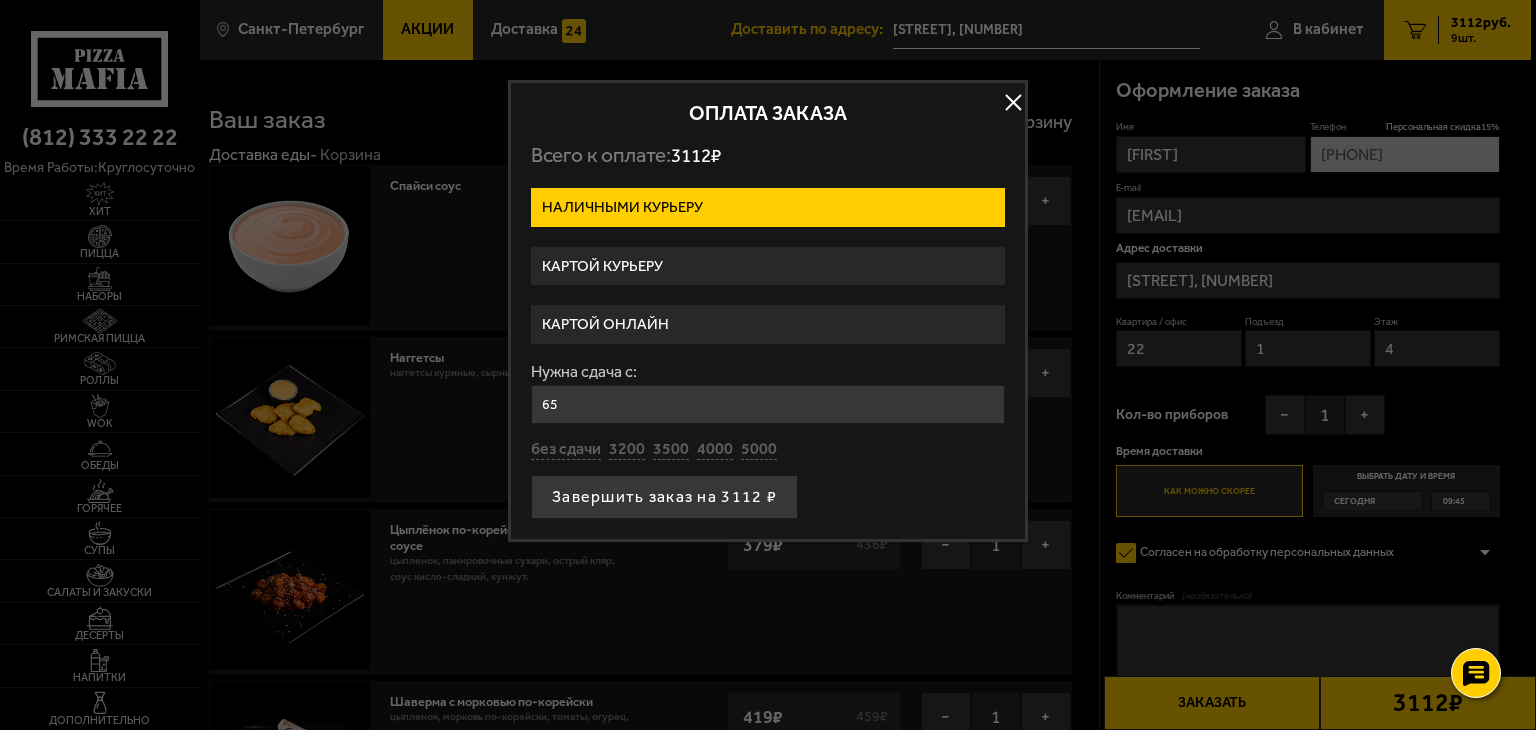 type on "6" 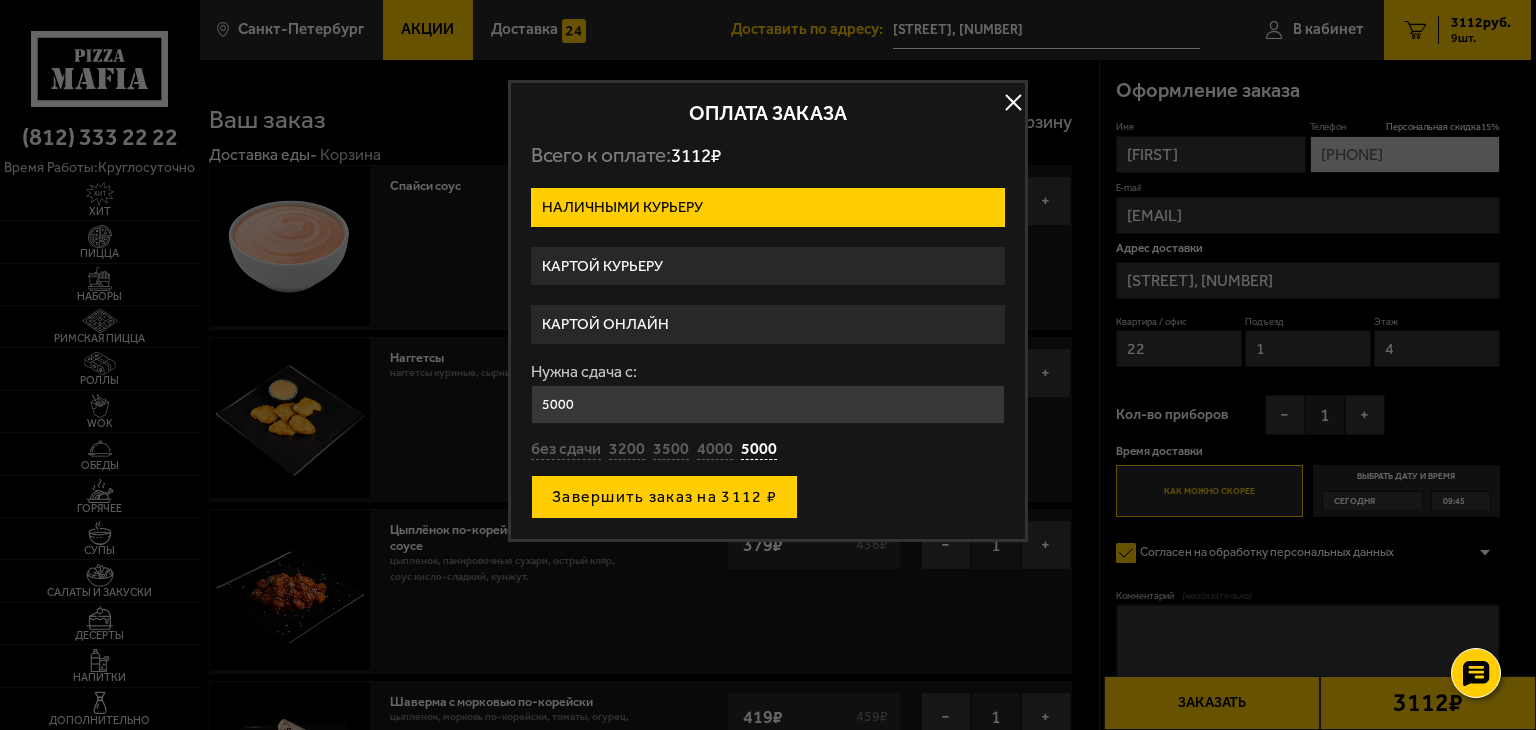 type on "5000" 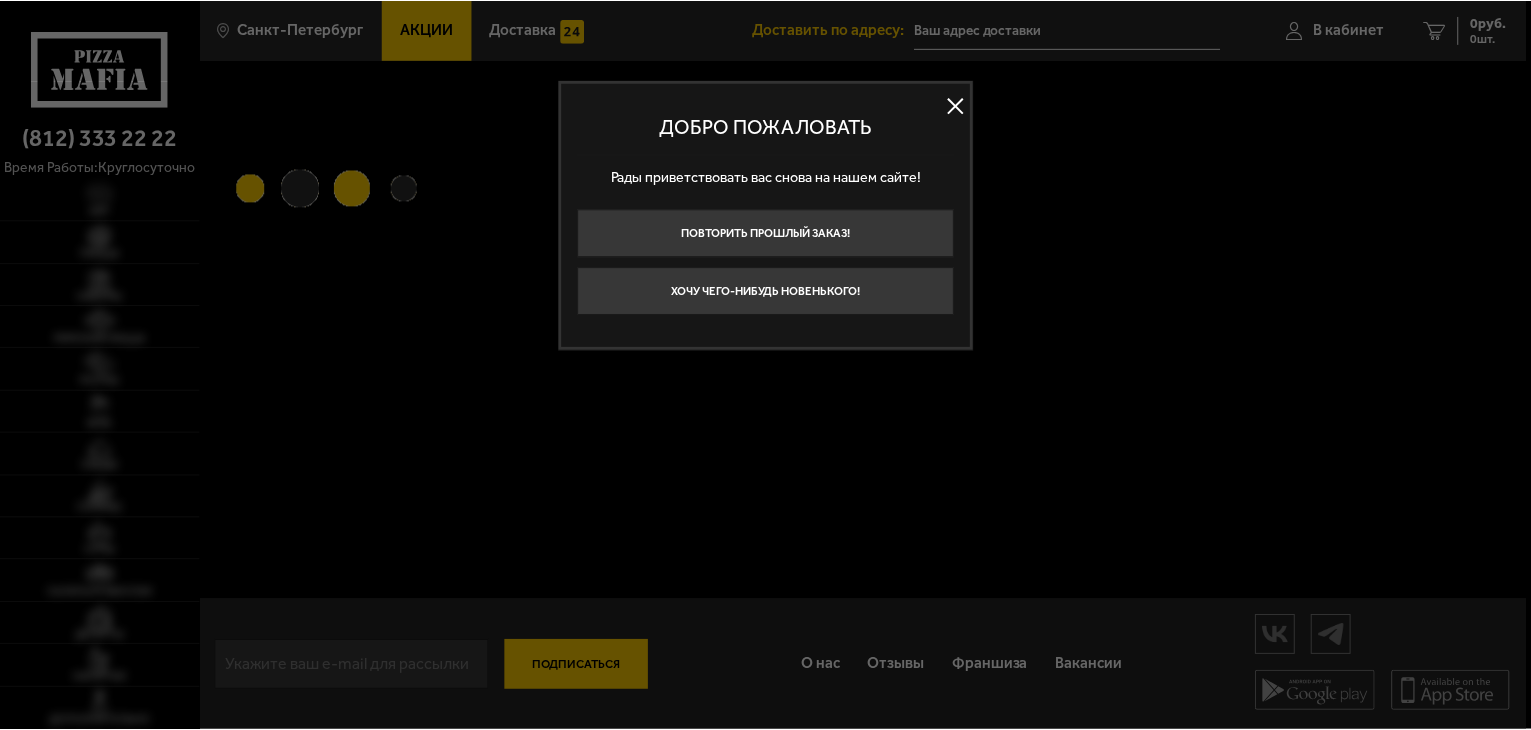 scroll, scrollTop: 0, scrollLeft: 0, axis: both 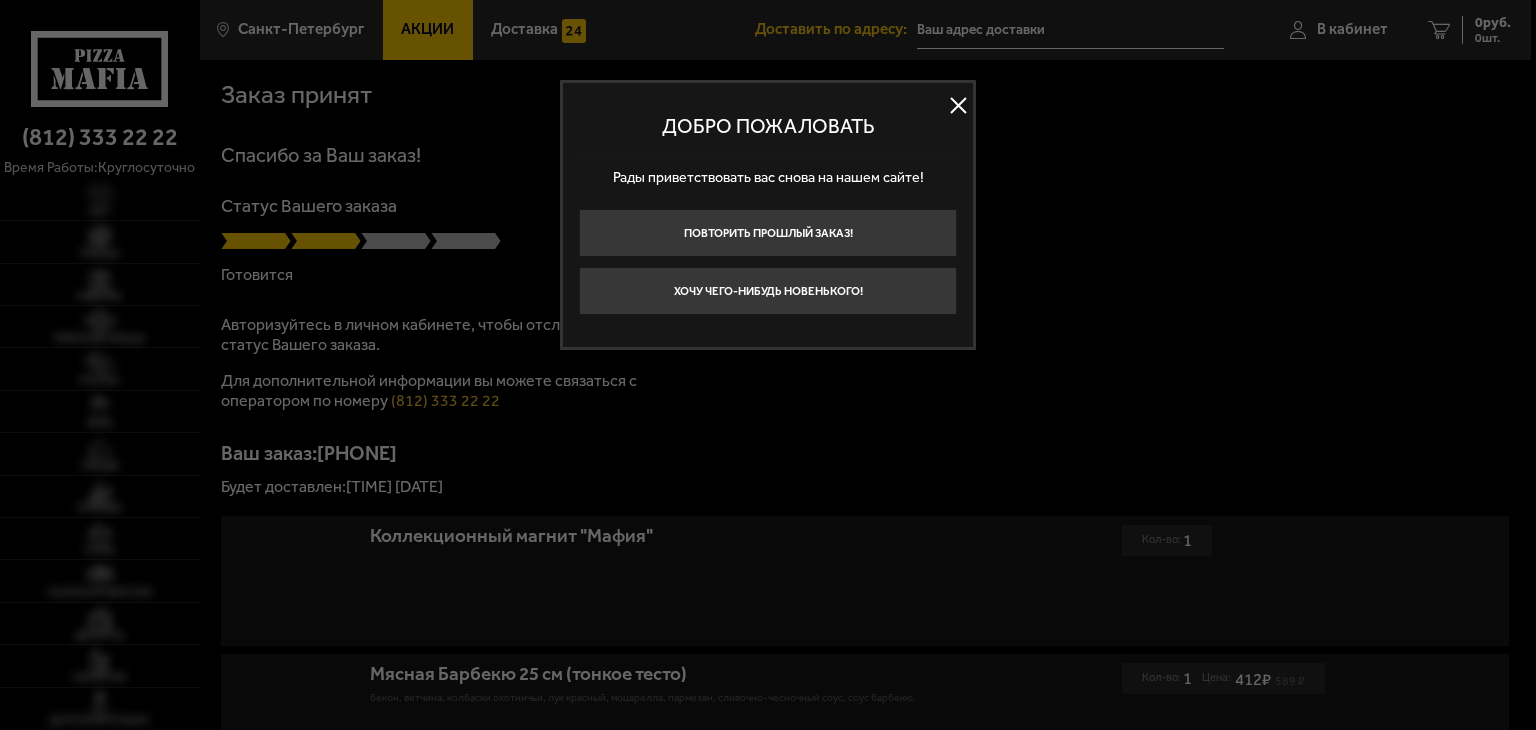 type on "[STREET], [NUMBER]" 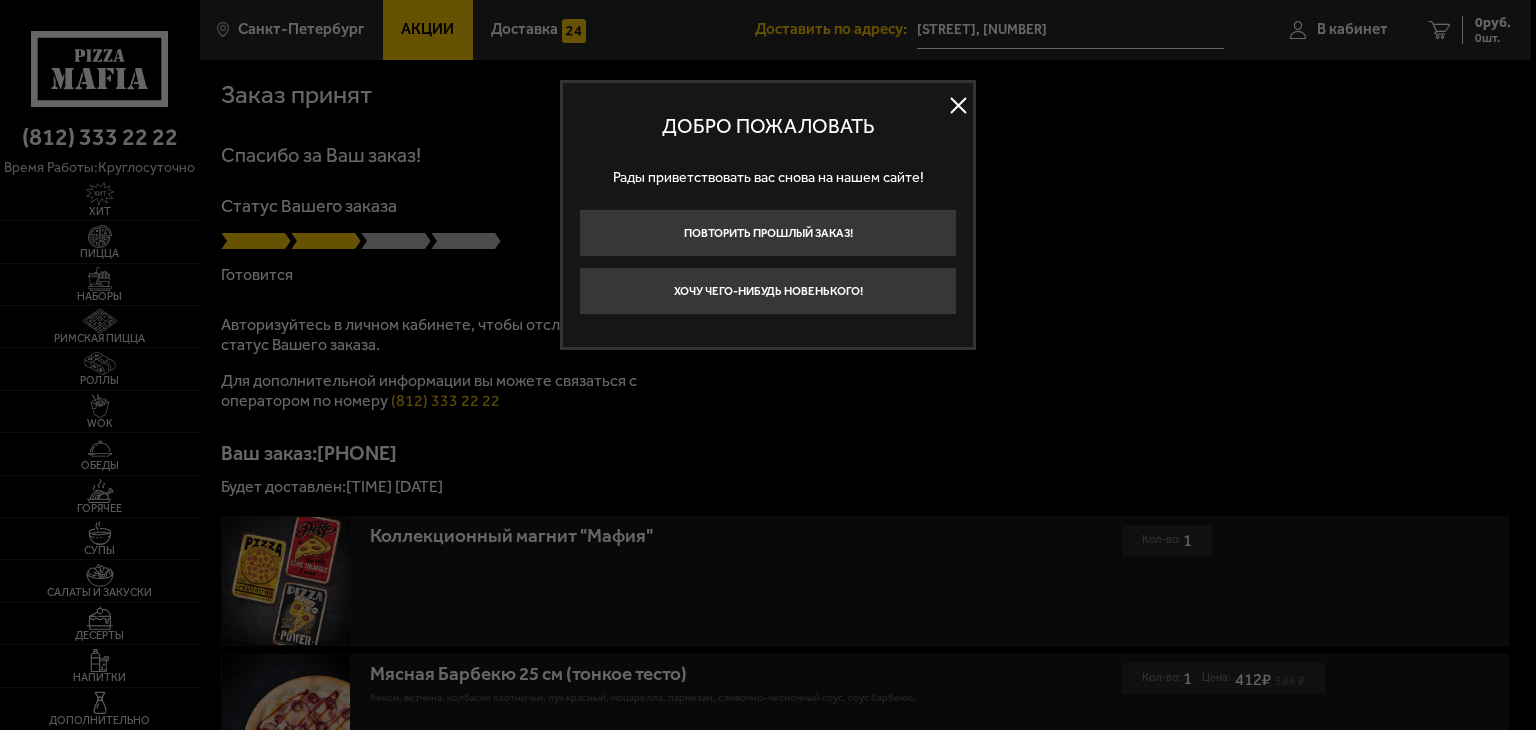 click at bounding box center [958, 106] 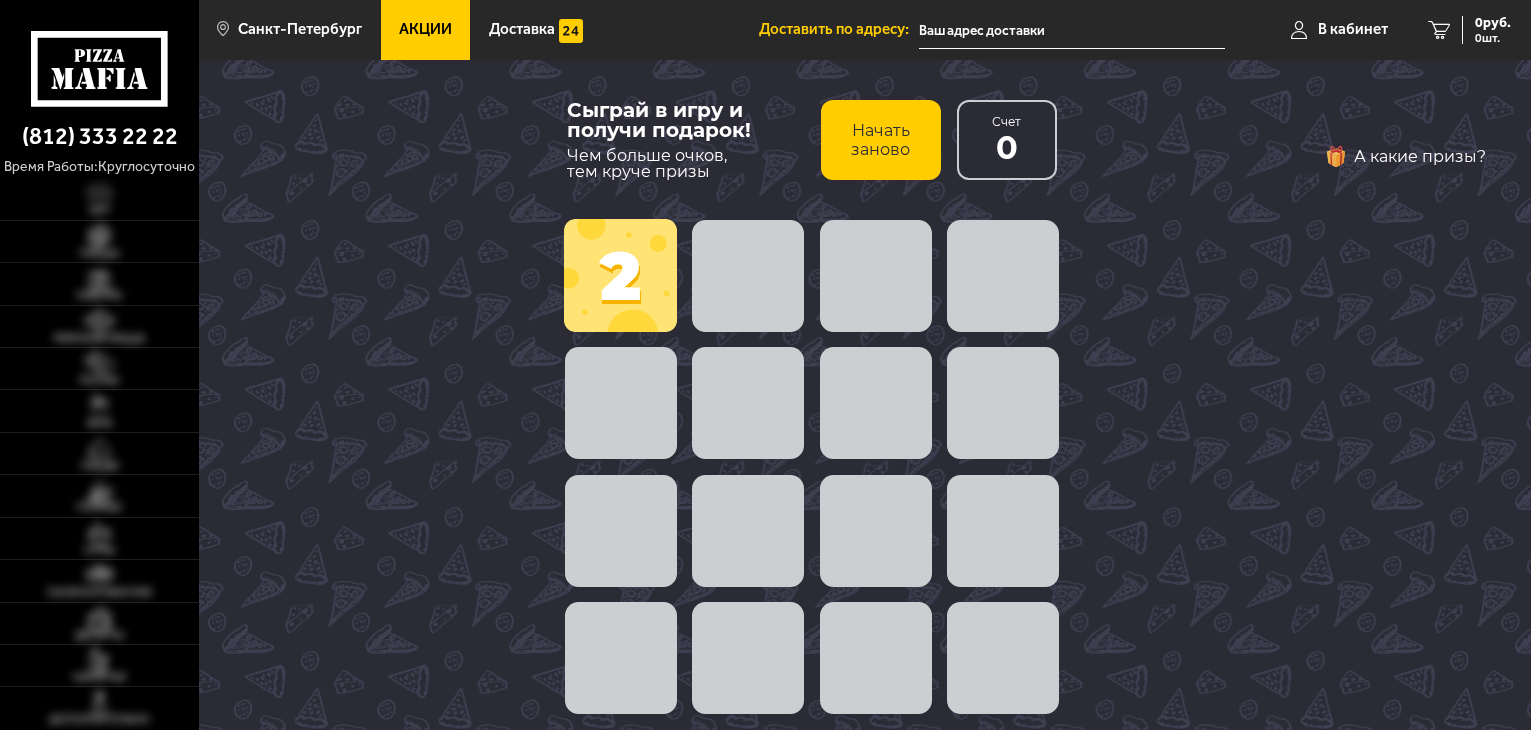 type on "[STREET_NAME], [NUMBER]" 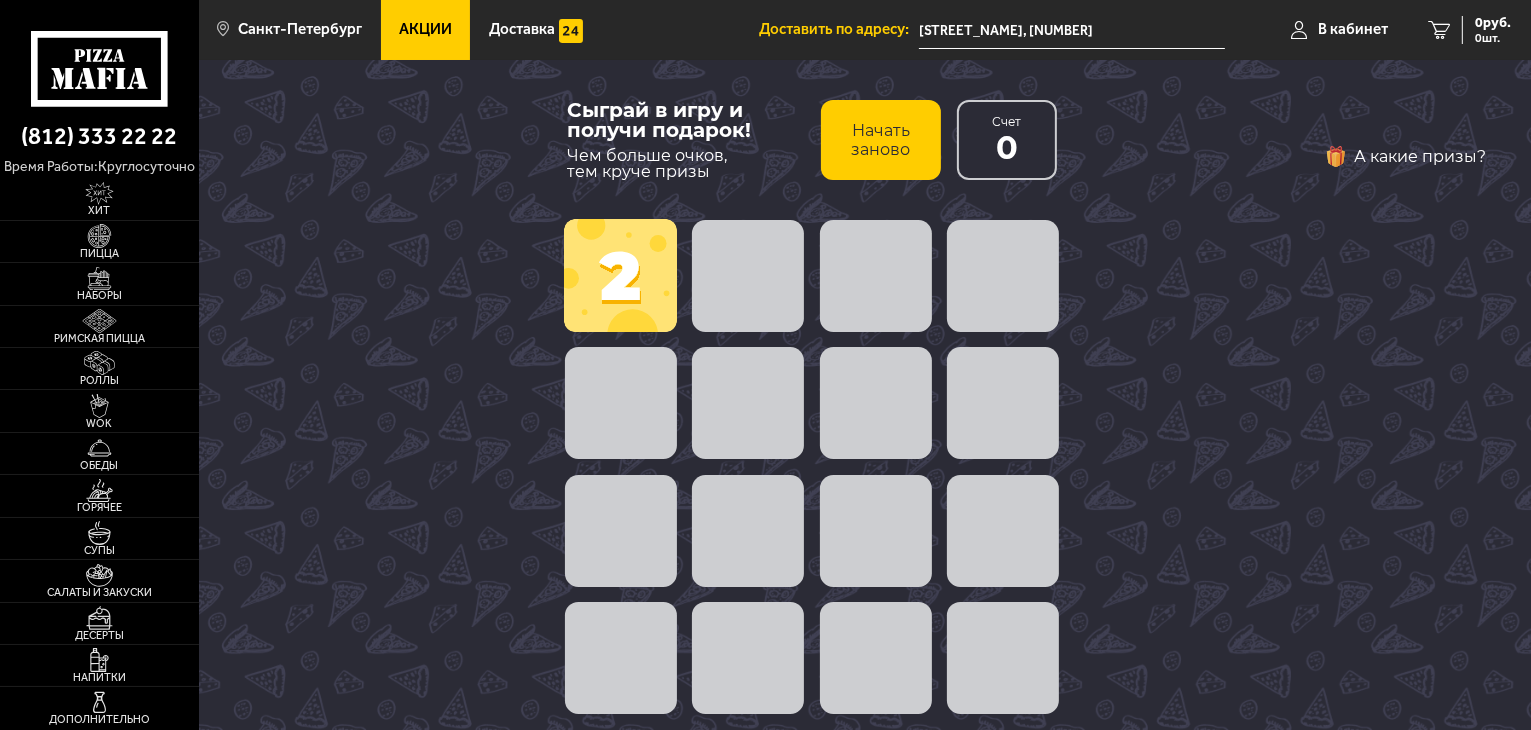 click on "2" at bounding box center [812, 467] 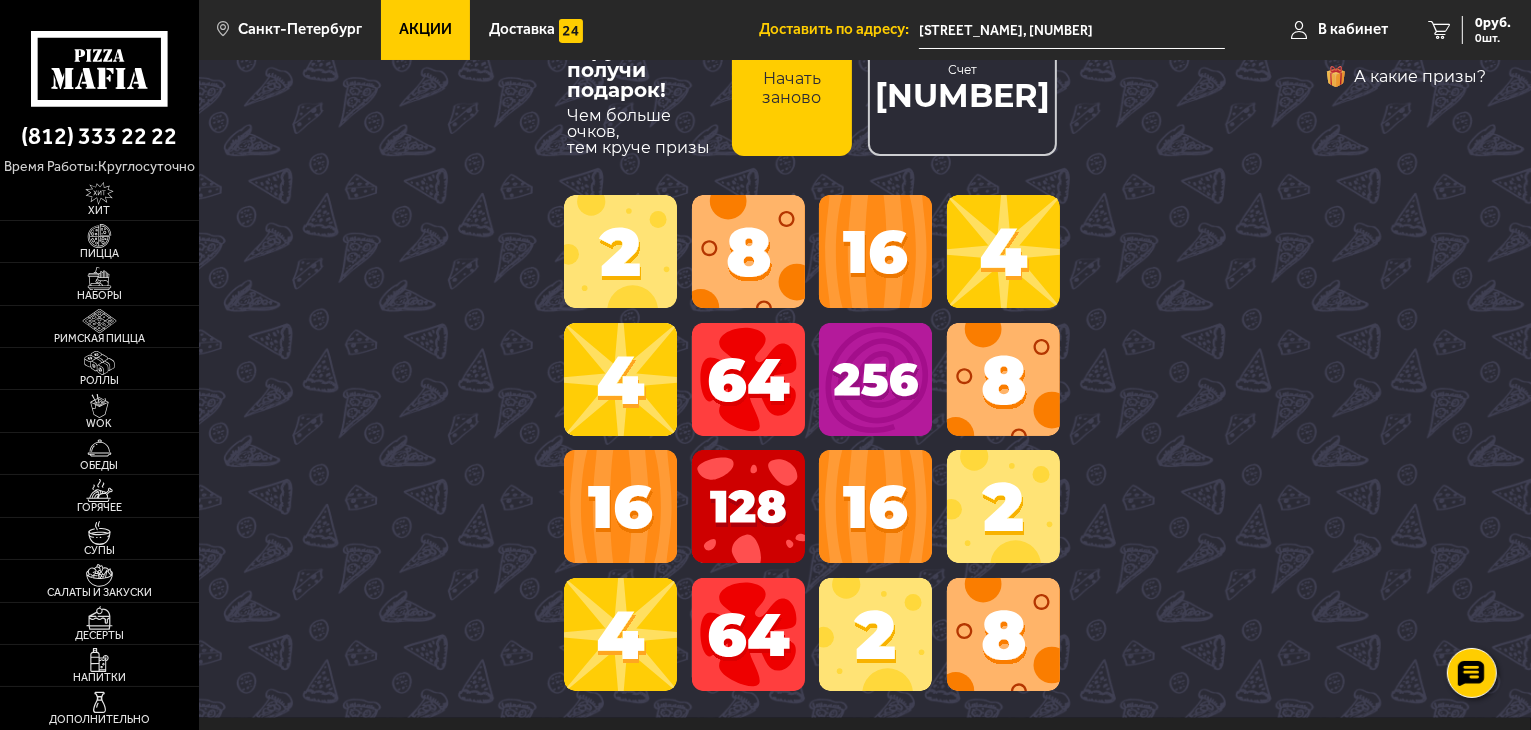 scroll, scrollTop: 120, scrollLeft: 0, axis: vertical 